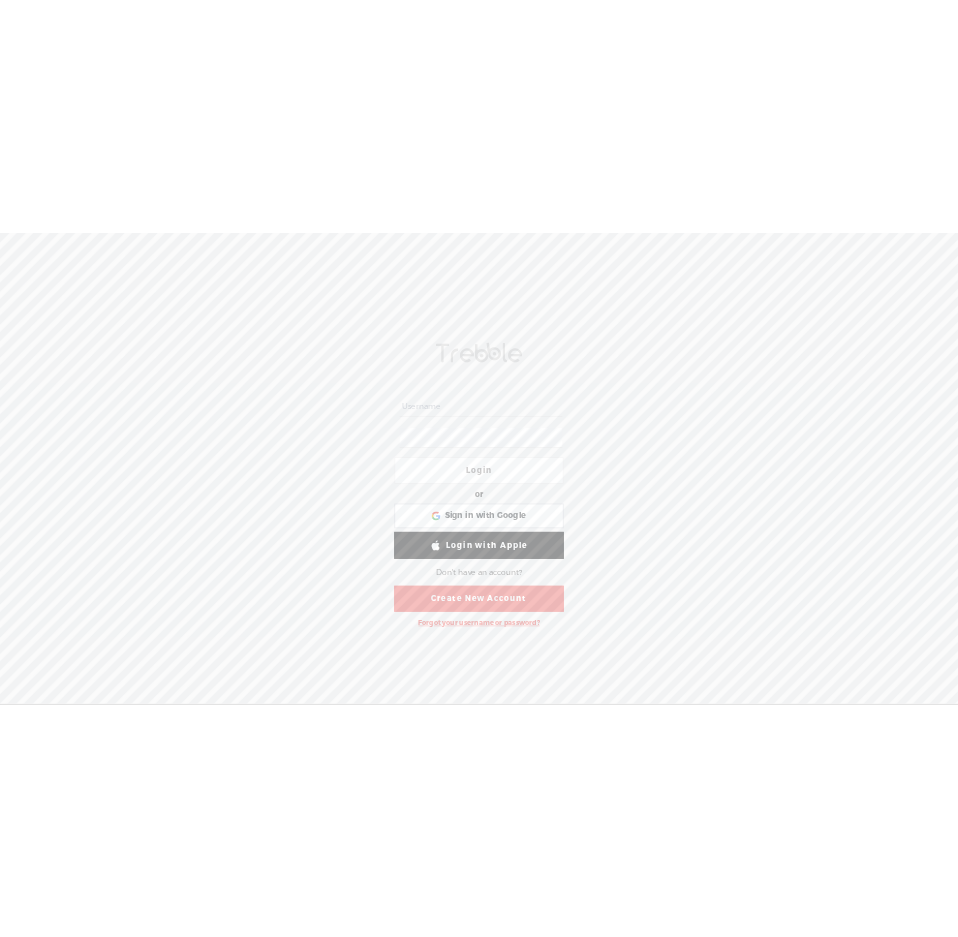 scroll, scrollTop: 0, scrollLeft: 0, axis: both 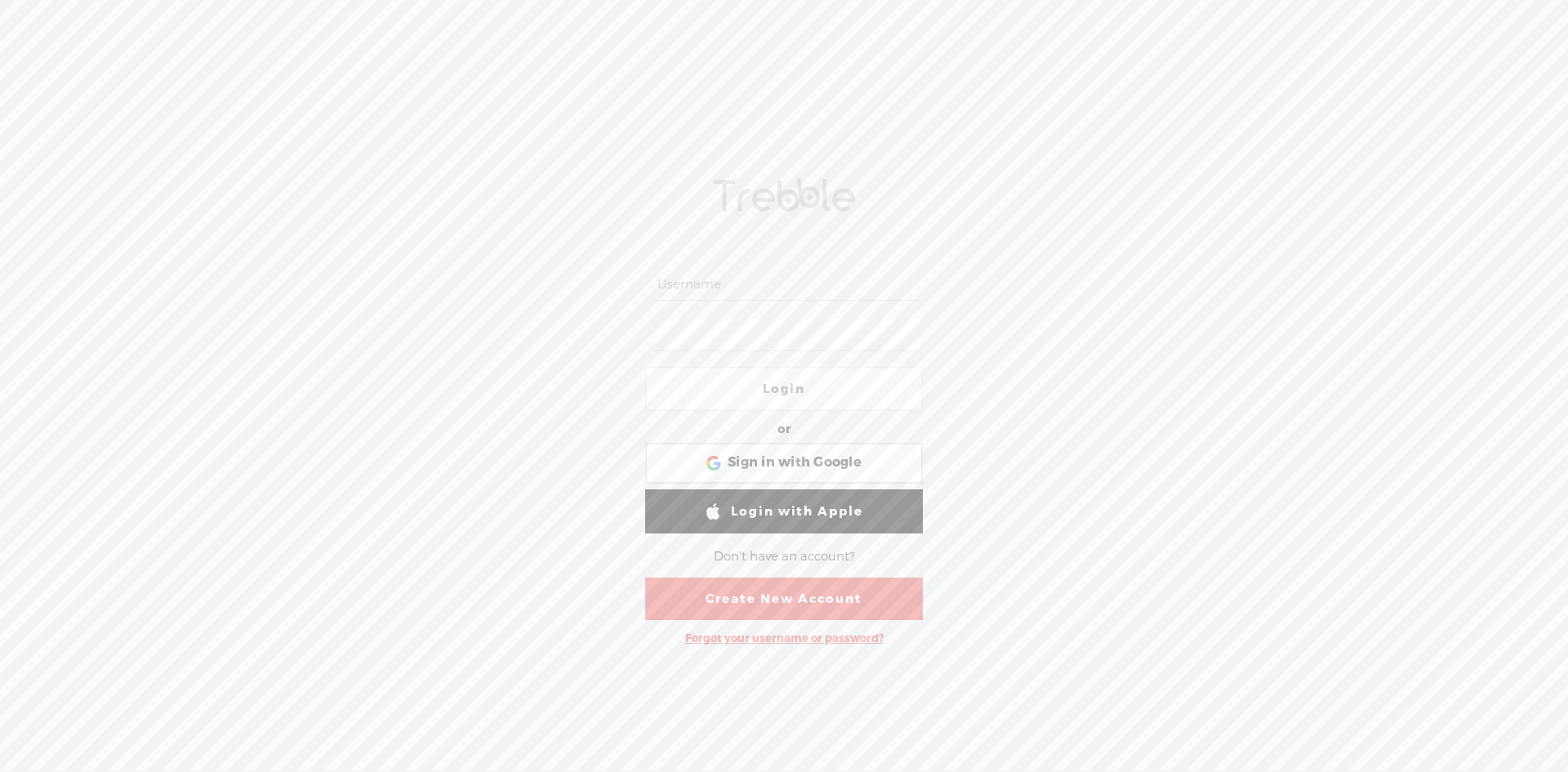 type on "[EMAIL]" 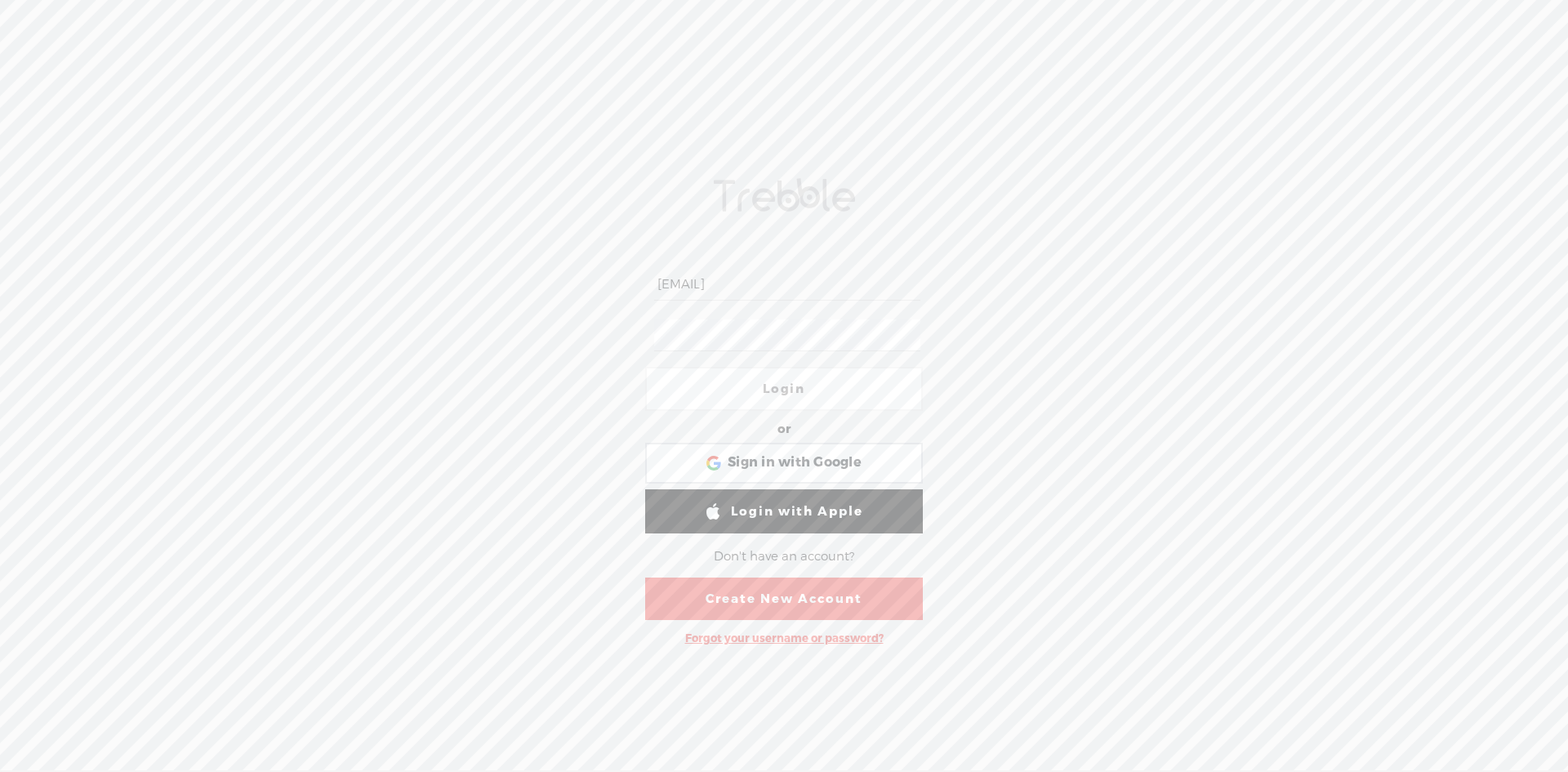 click on "[EMAIL]" at bounding box center [784, 440] 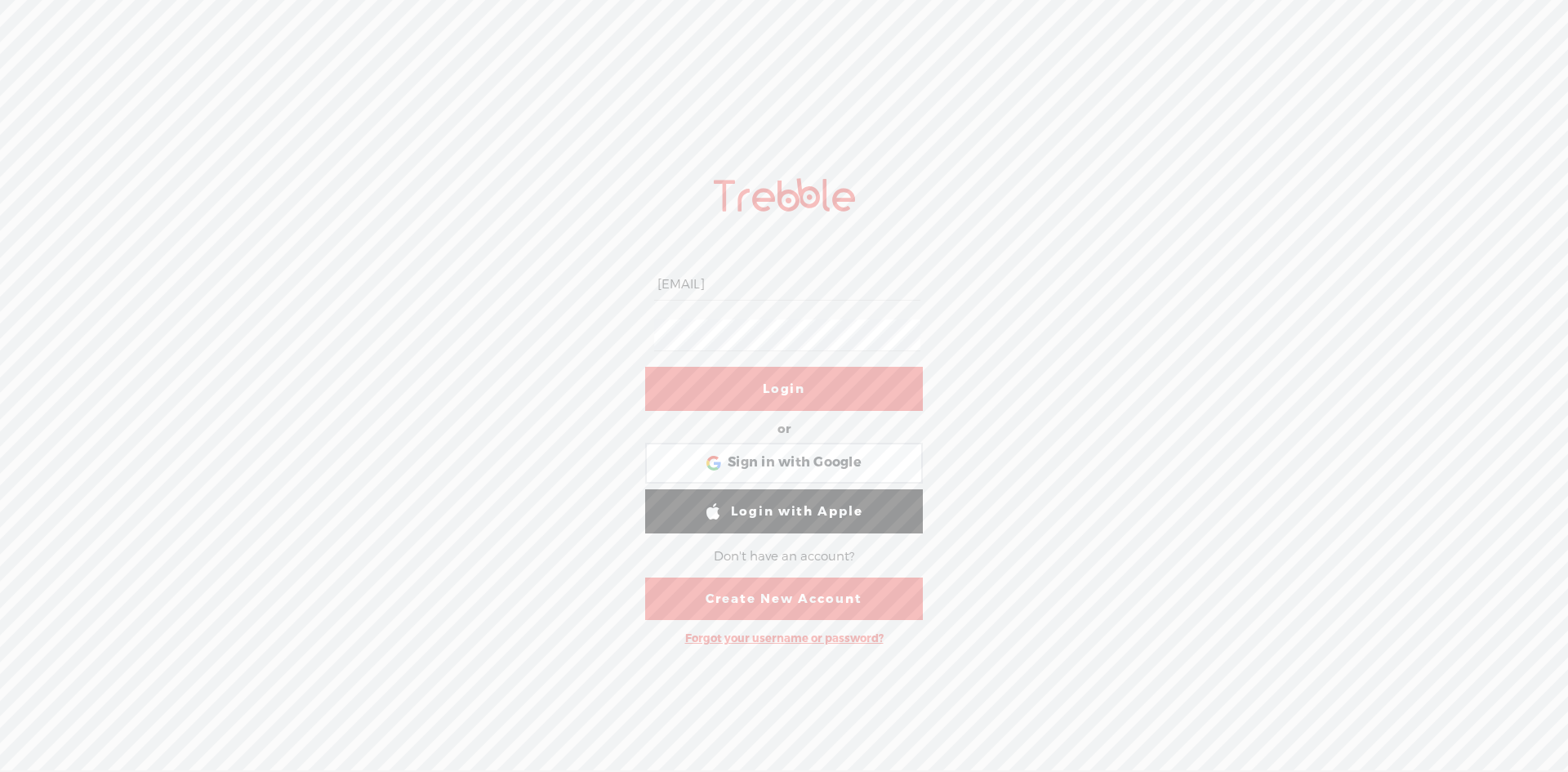 click on "Login" at bounding box center (784, 389) 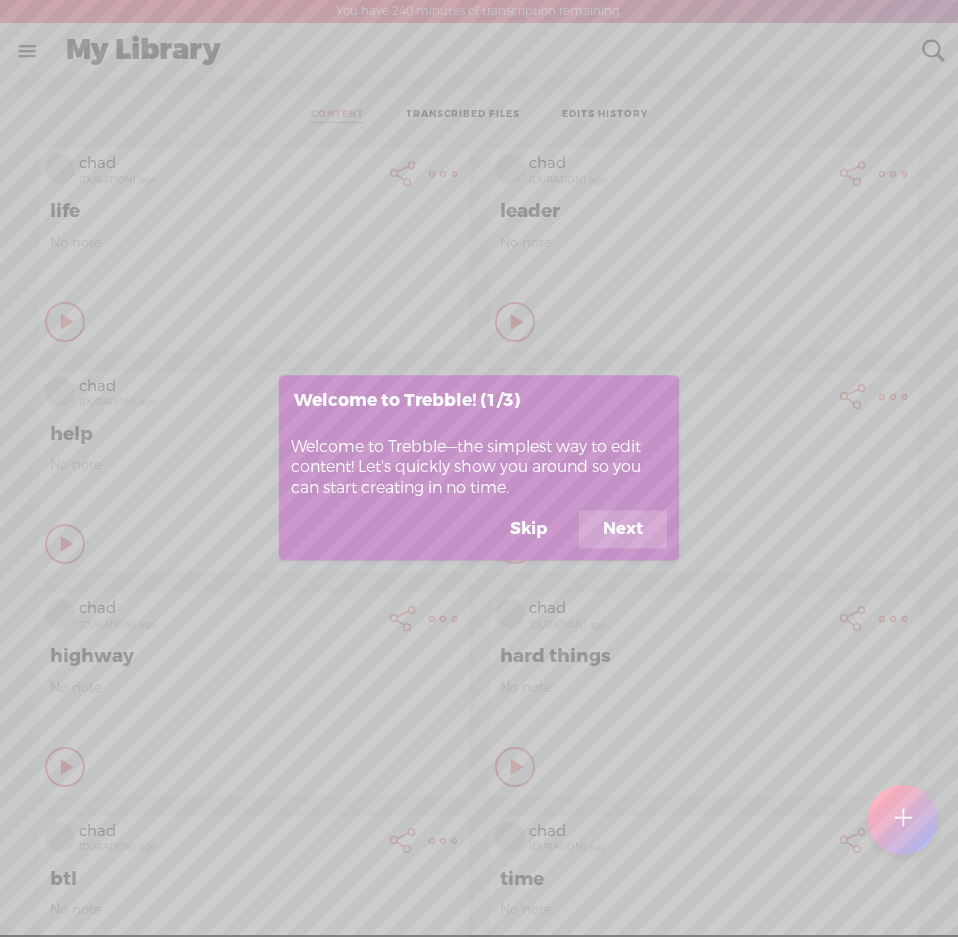 click on "Skip" at bounding box center (528, 530) 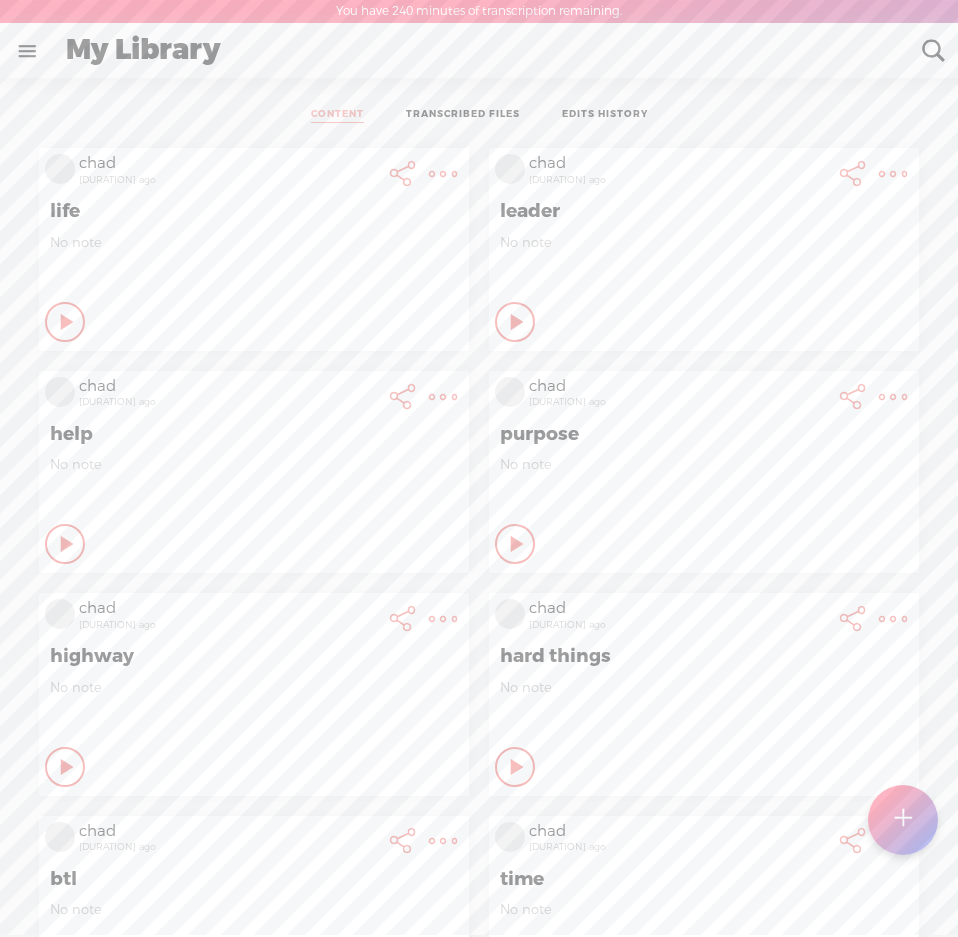 click at bounding box center [903, 820] 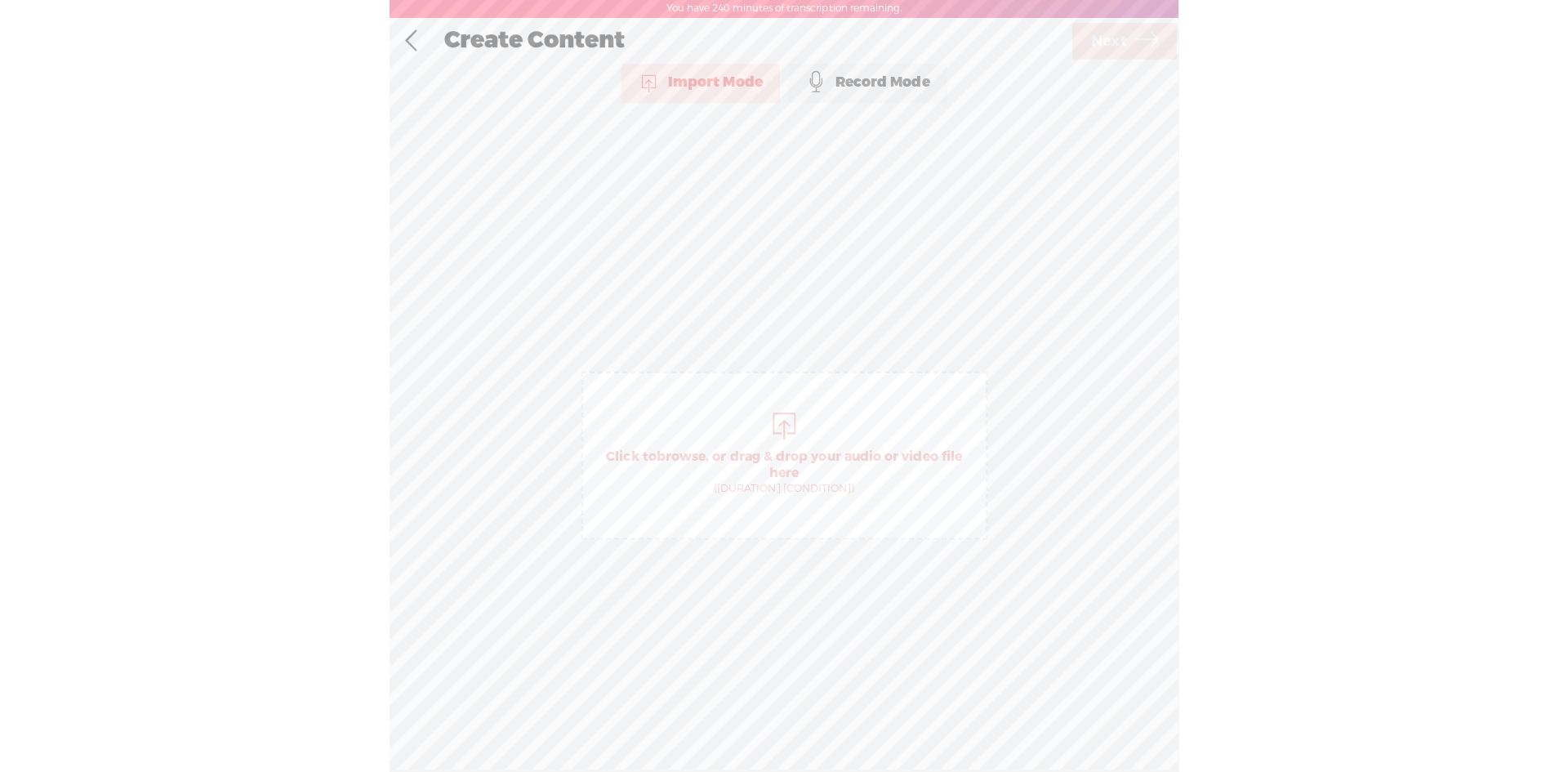 scroll, scrollTop: 0, scrollLeft: 0, axis: both 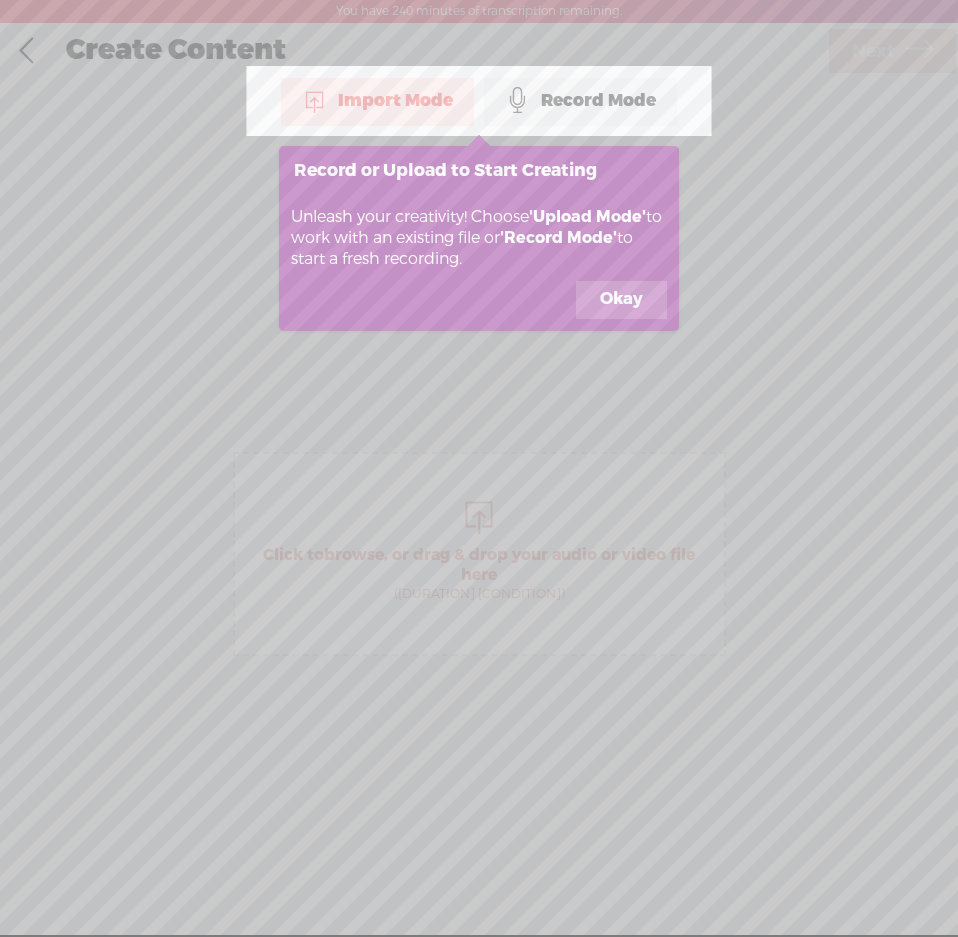 click on "Okay" at bounding box center (621, 300) 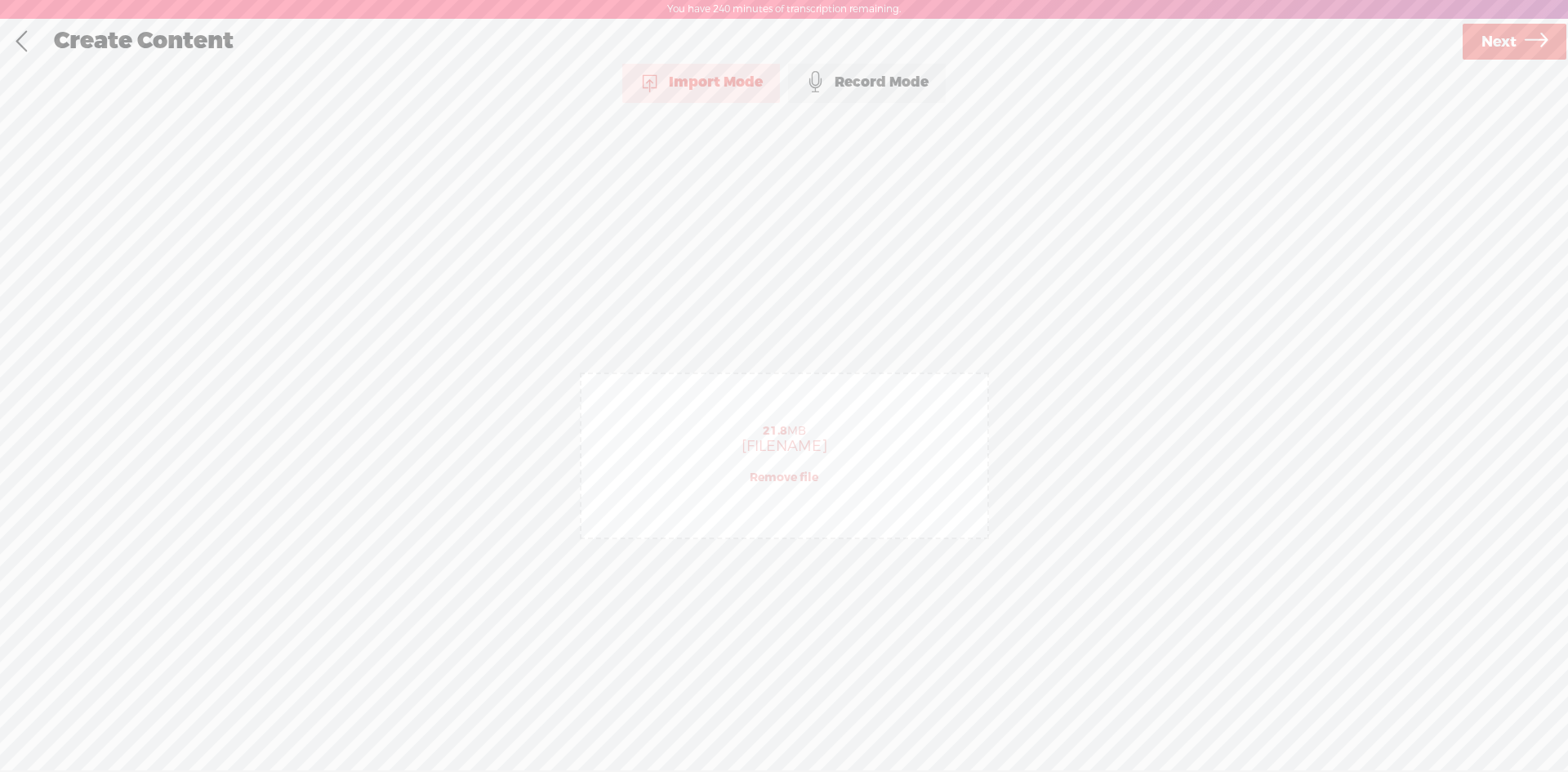 click on "Next" at bounding box center [1514, 42] 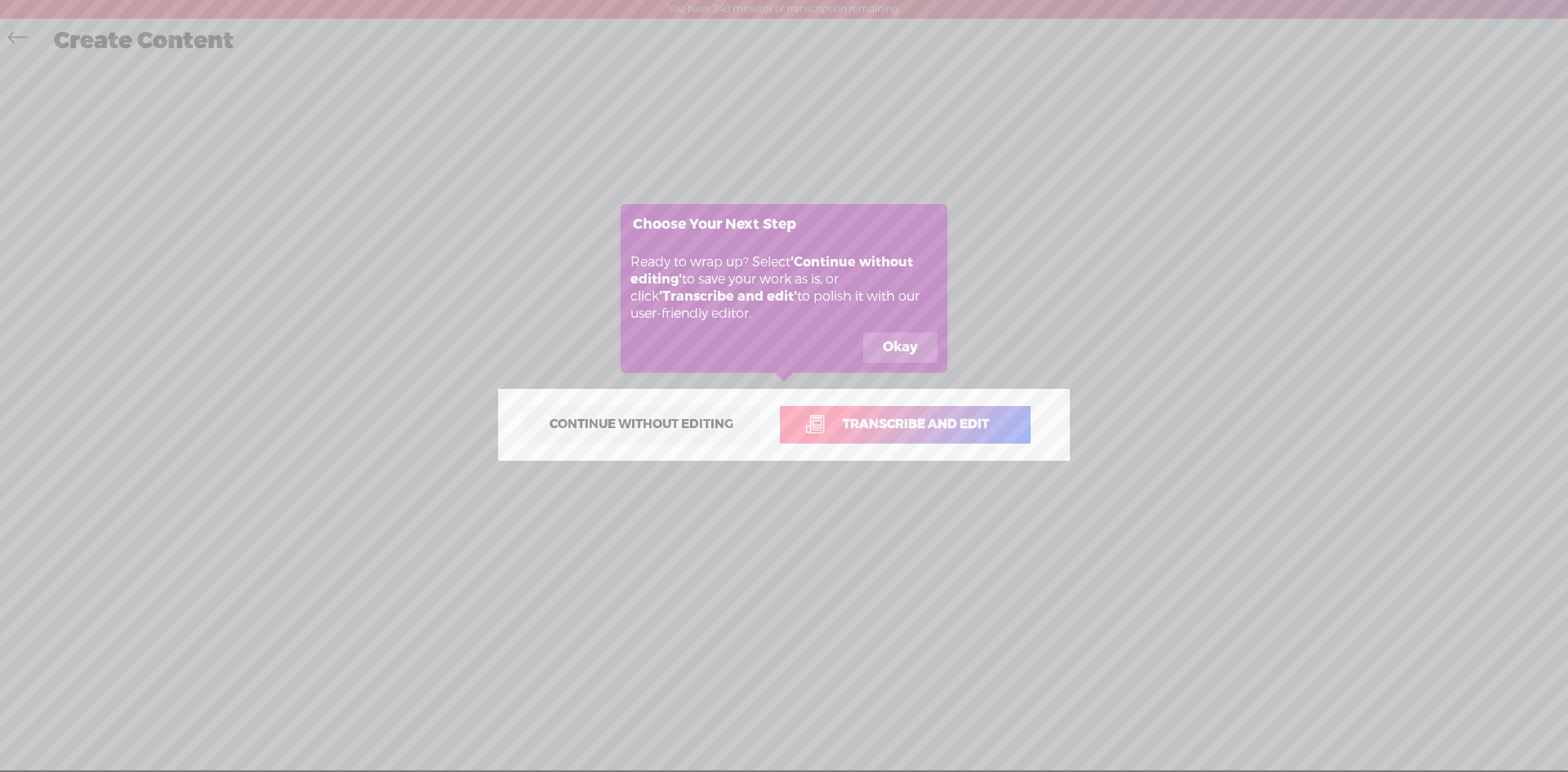 click on "Okay" at bounding box center [900, 348] 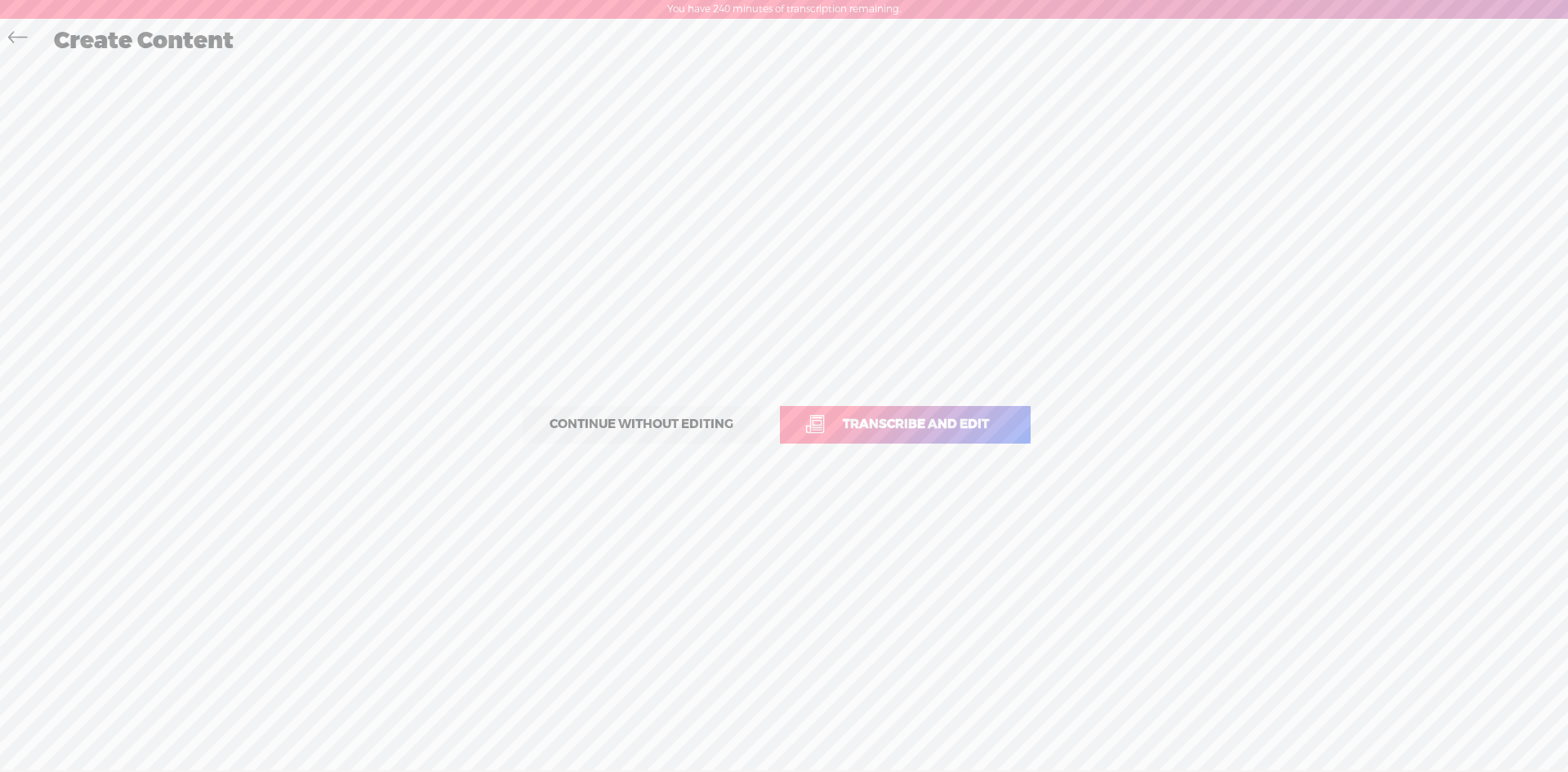 click on "Transcribe and edit" at bounding box center (915, 424) 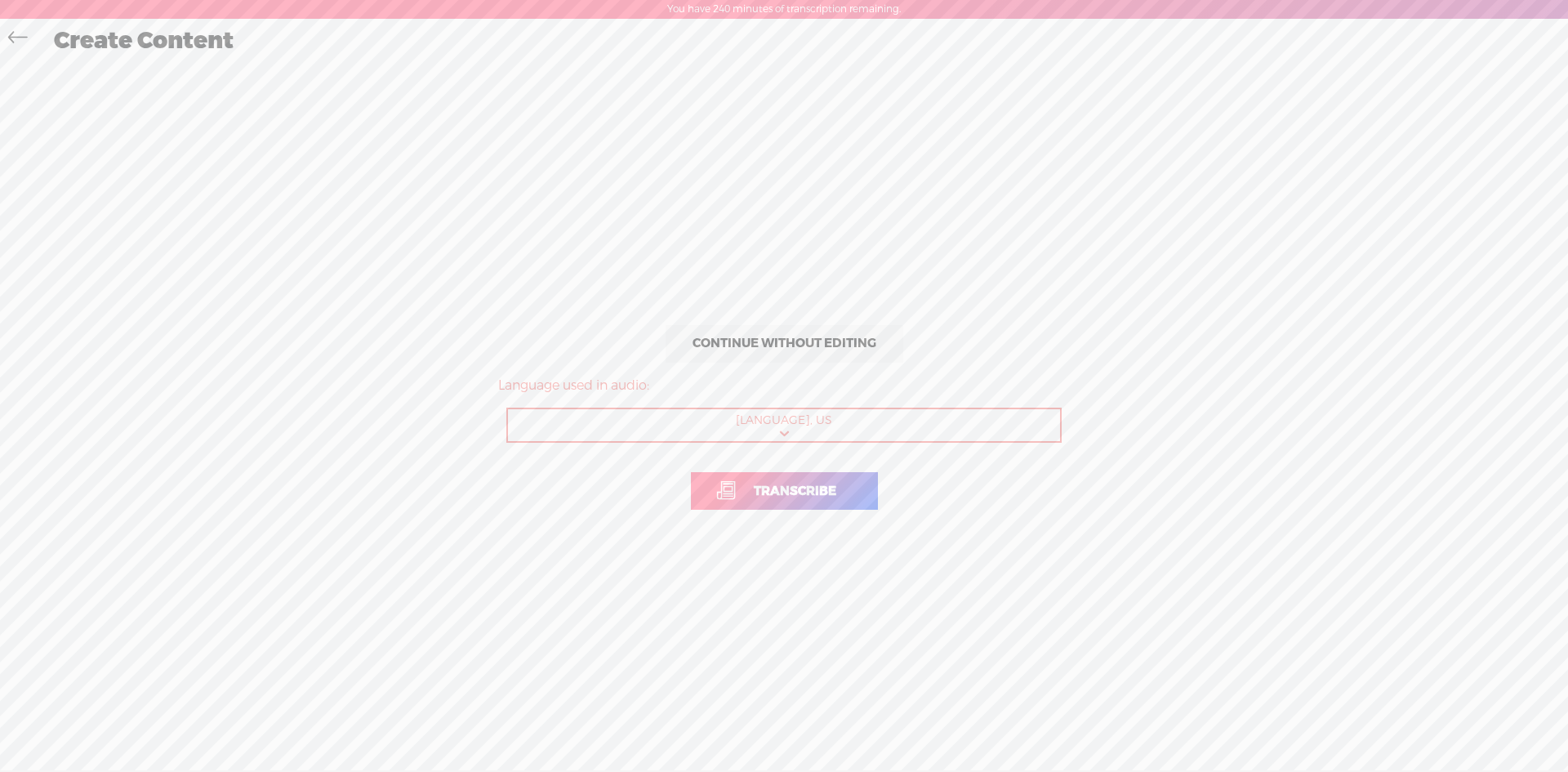 click on "Transcribe" at bounding box center [795, 491] 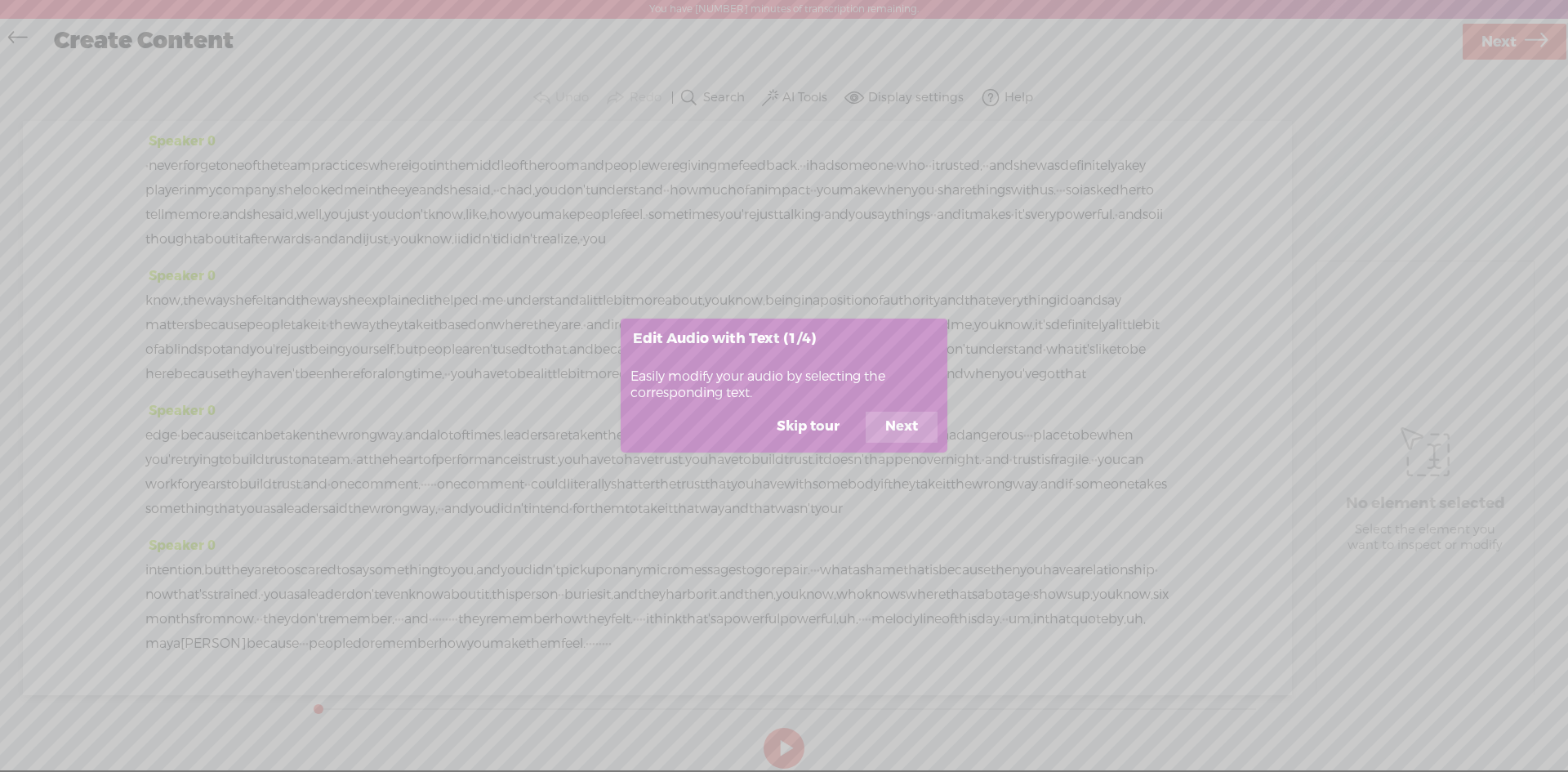 click on "Skip tour" at bounding box center (808, 427) 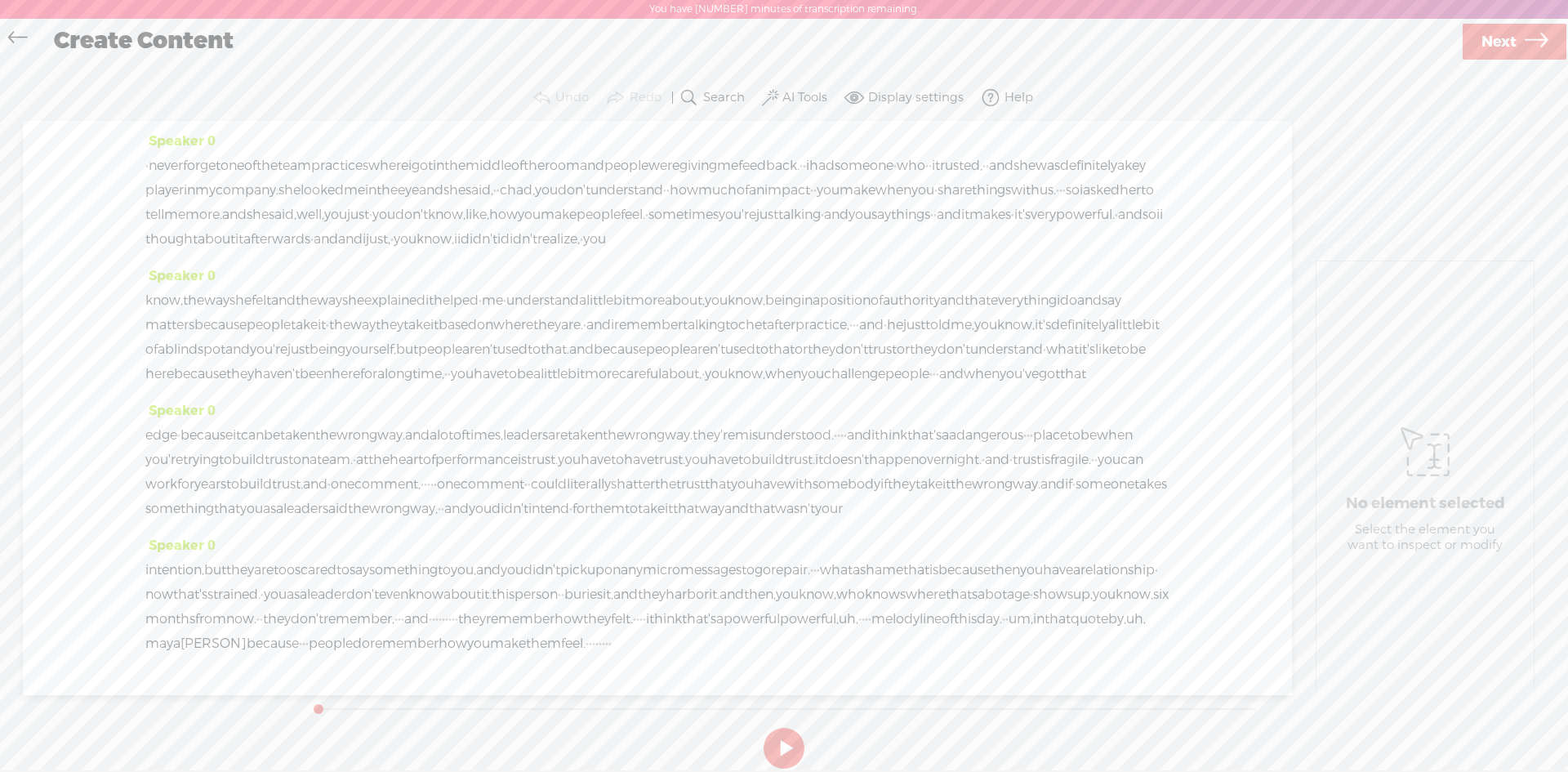 click on "never" at bounding box center [166, 166] 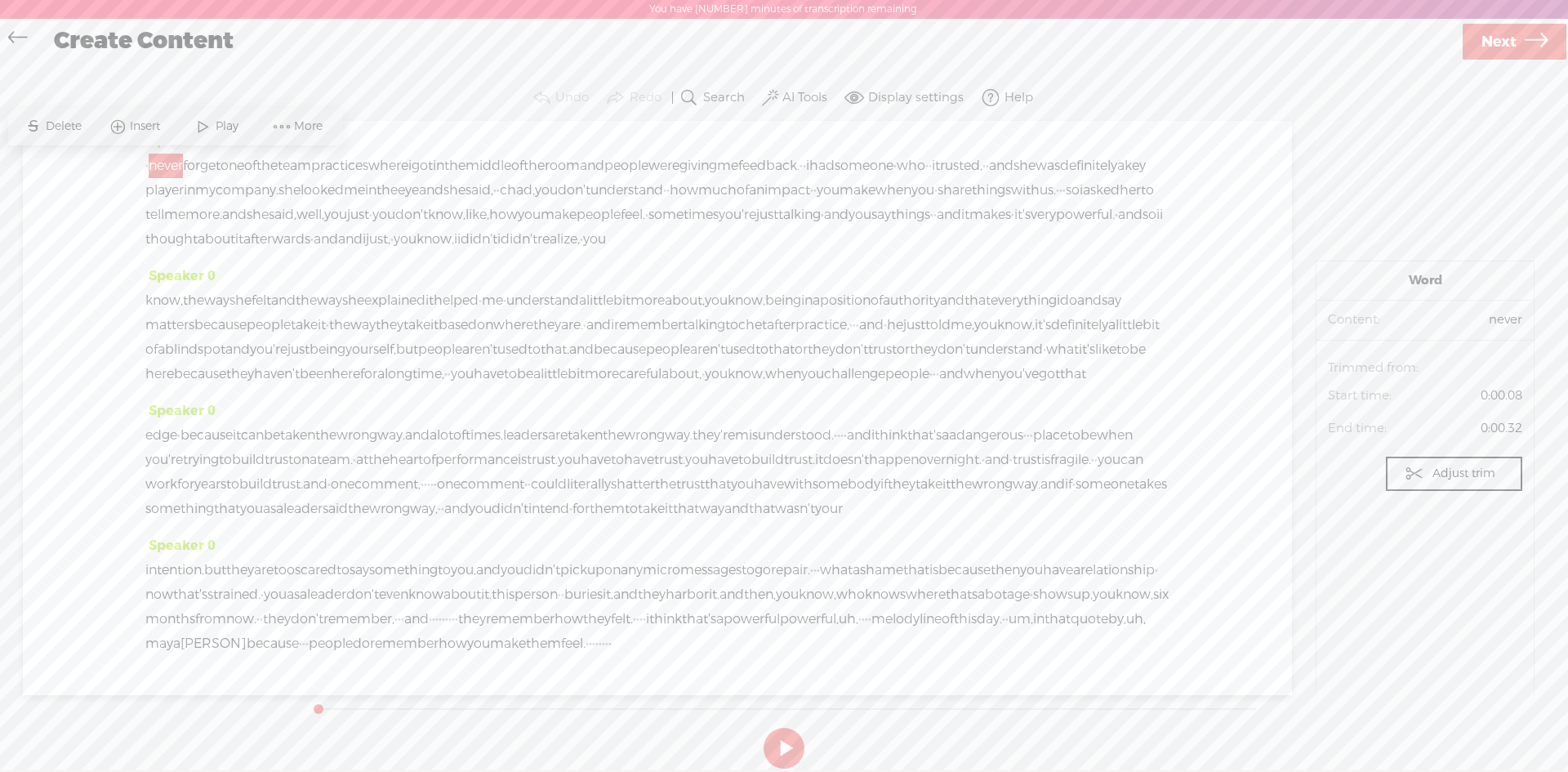 click at bounding box center (784, 748) 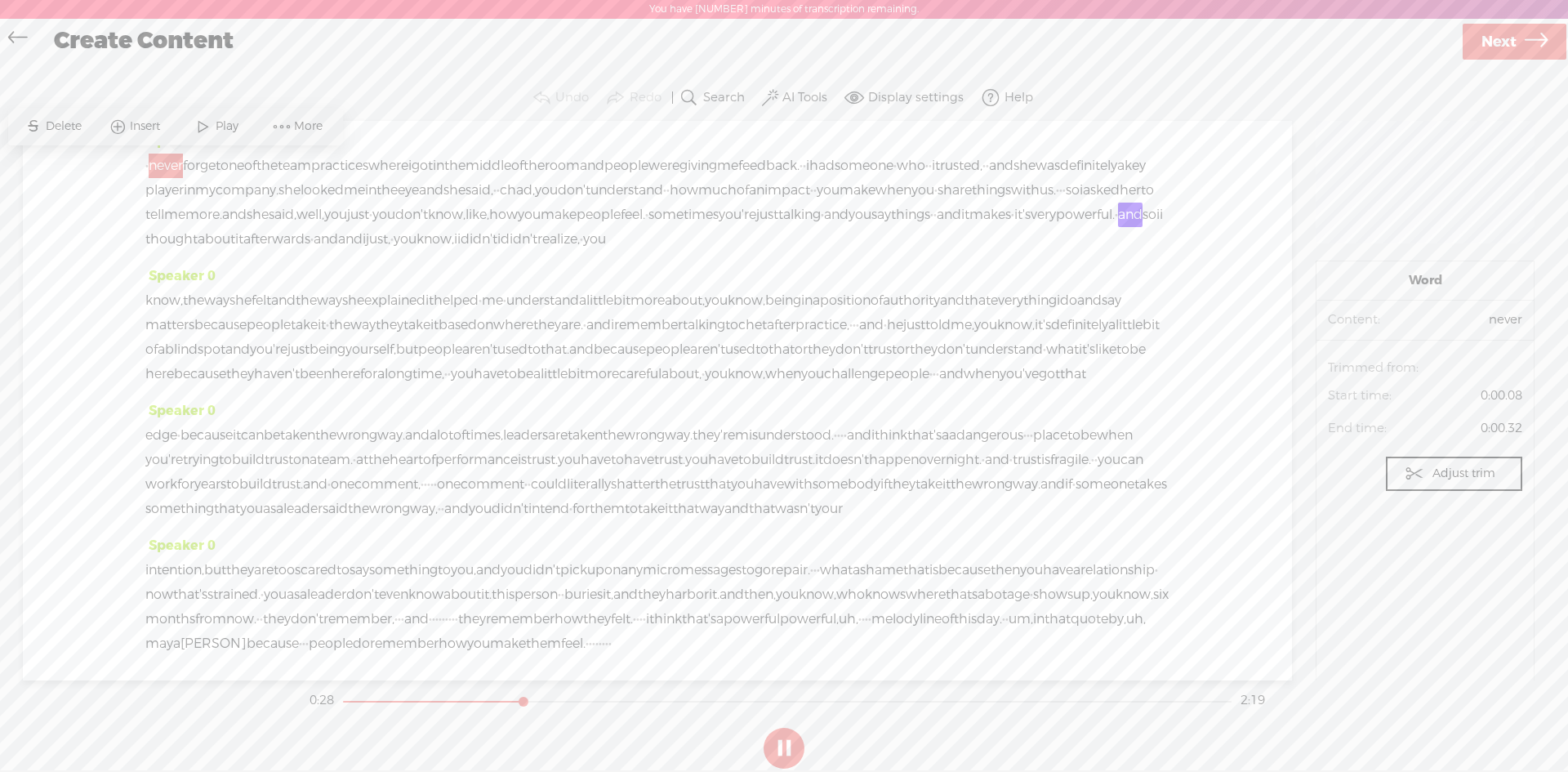 click at bounding box center [784, 748] 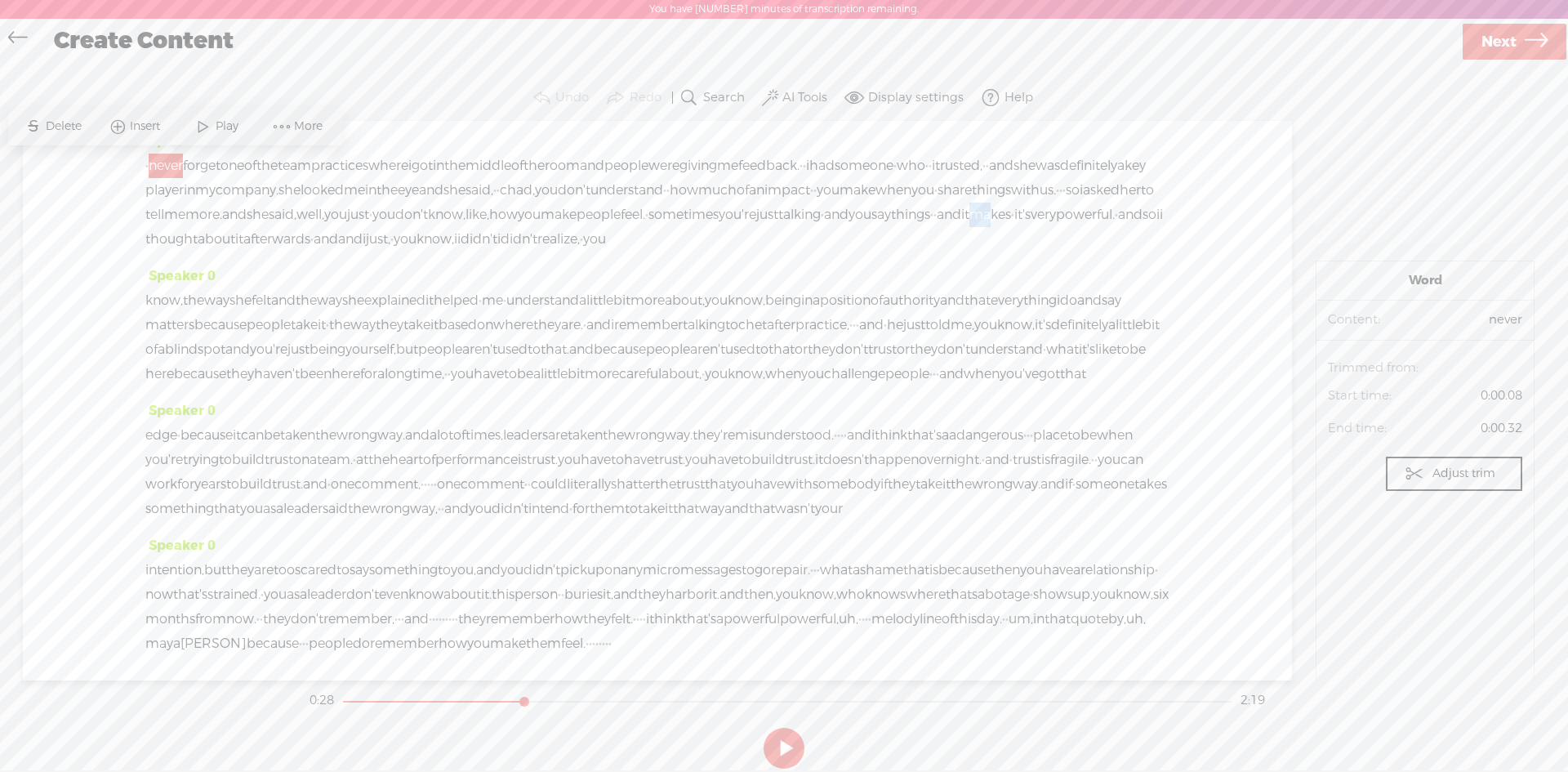 drag, startPoint x: 831, startPoint y: 240, endPoint x: 862, endPoint y: 237, distance: 31.144823 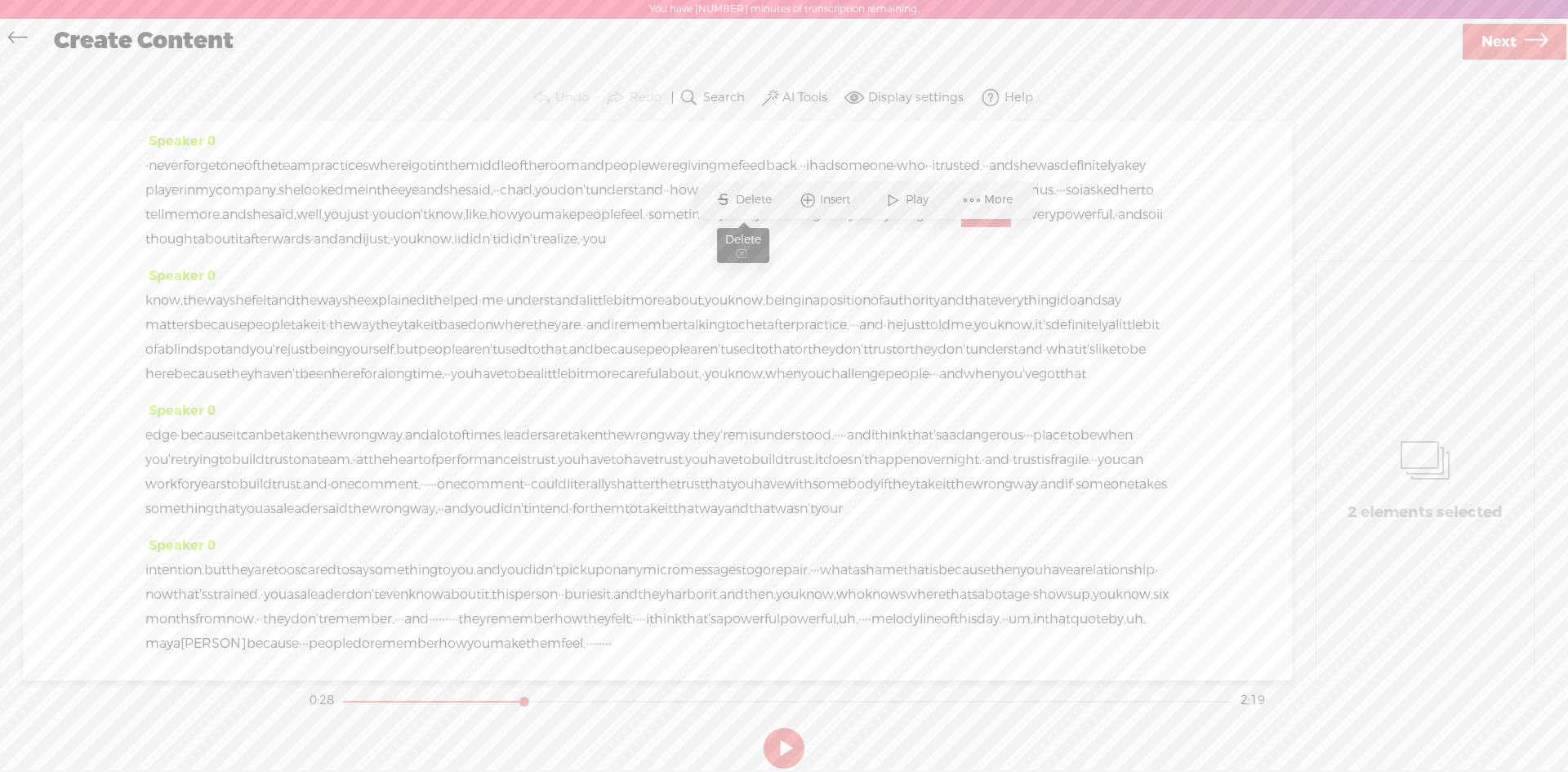 click on "Delete" at bounding box center [755, 200] 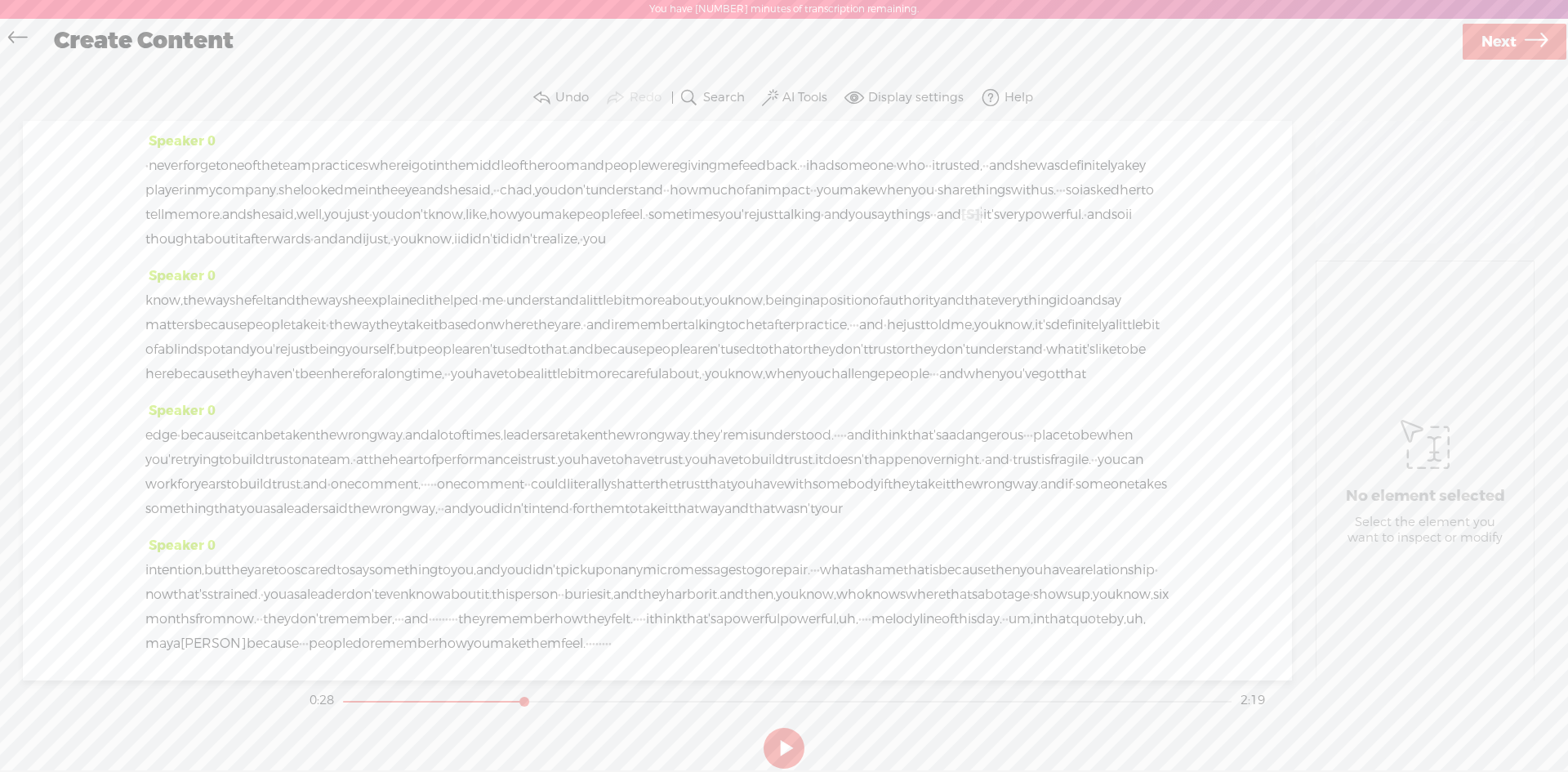 click on "things" at bounding box center [911, 215] 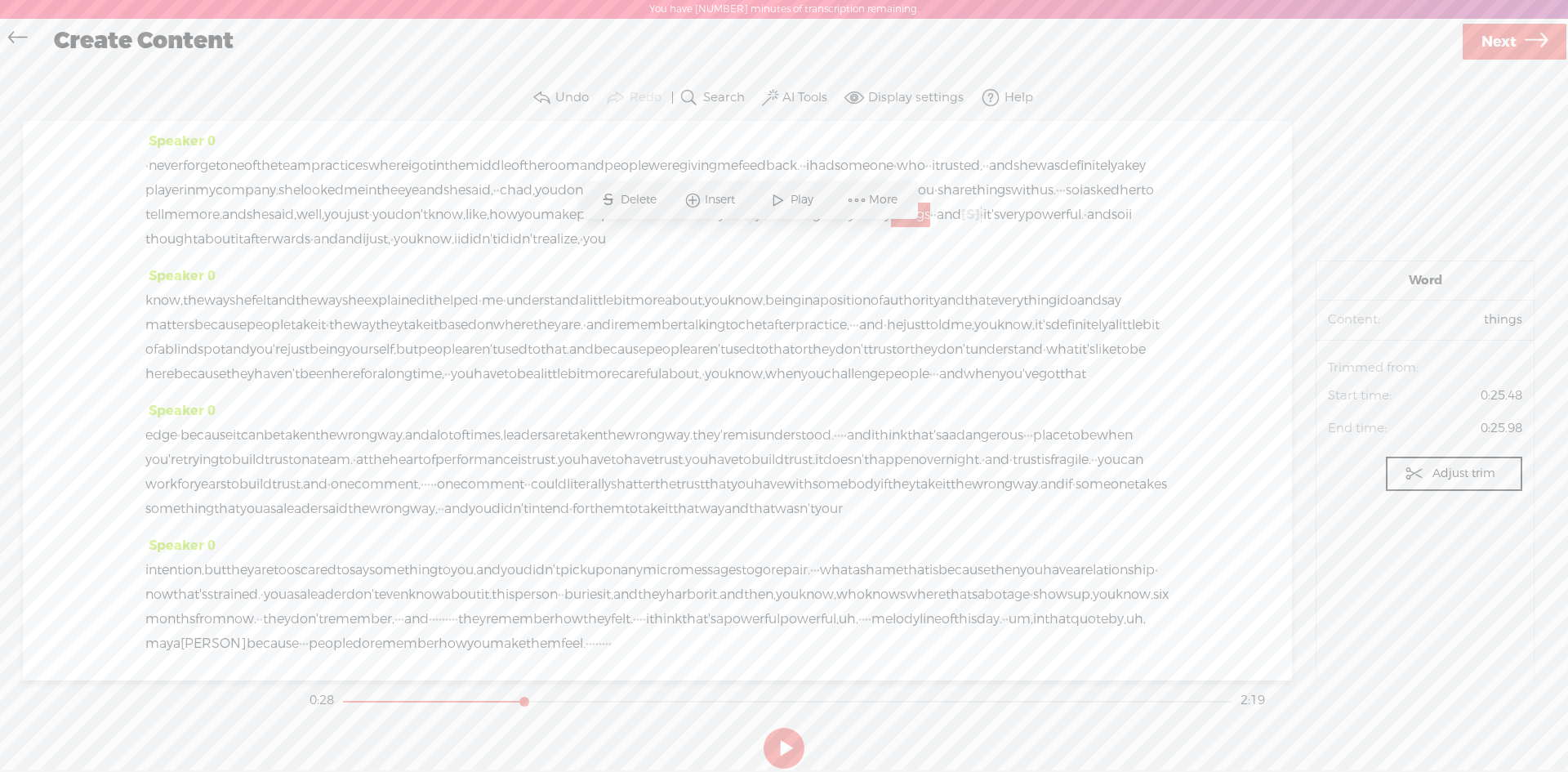 click at bounding box center [778, 200] 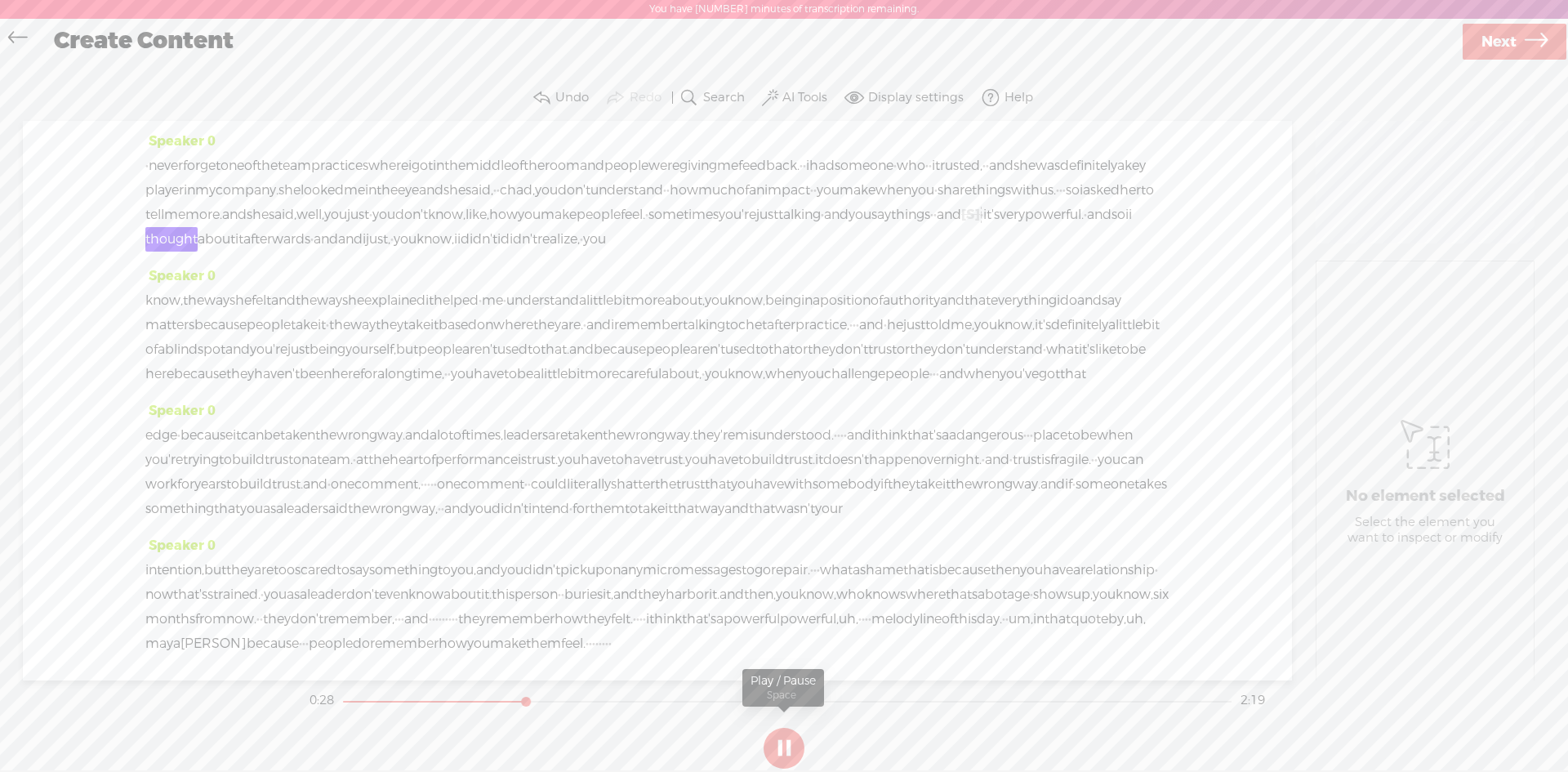 click at bounding box center [784, 748] 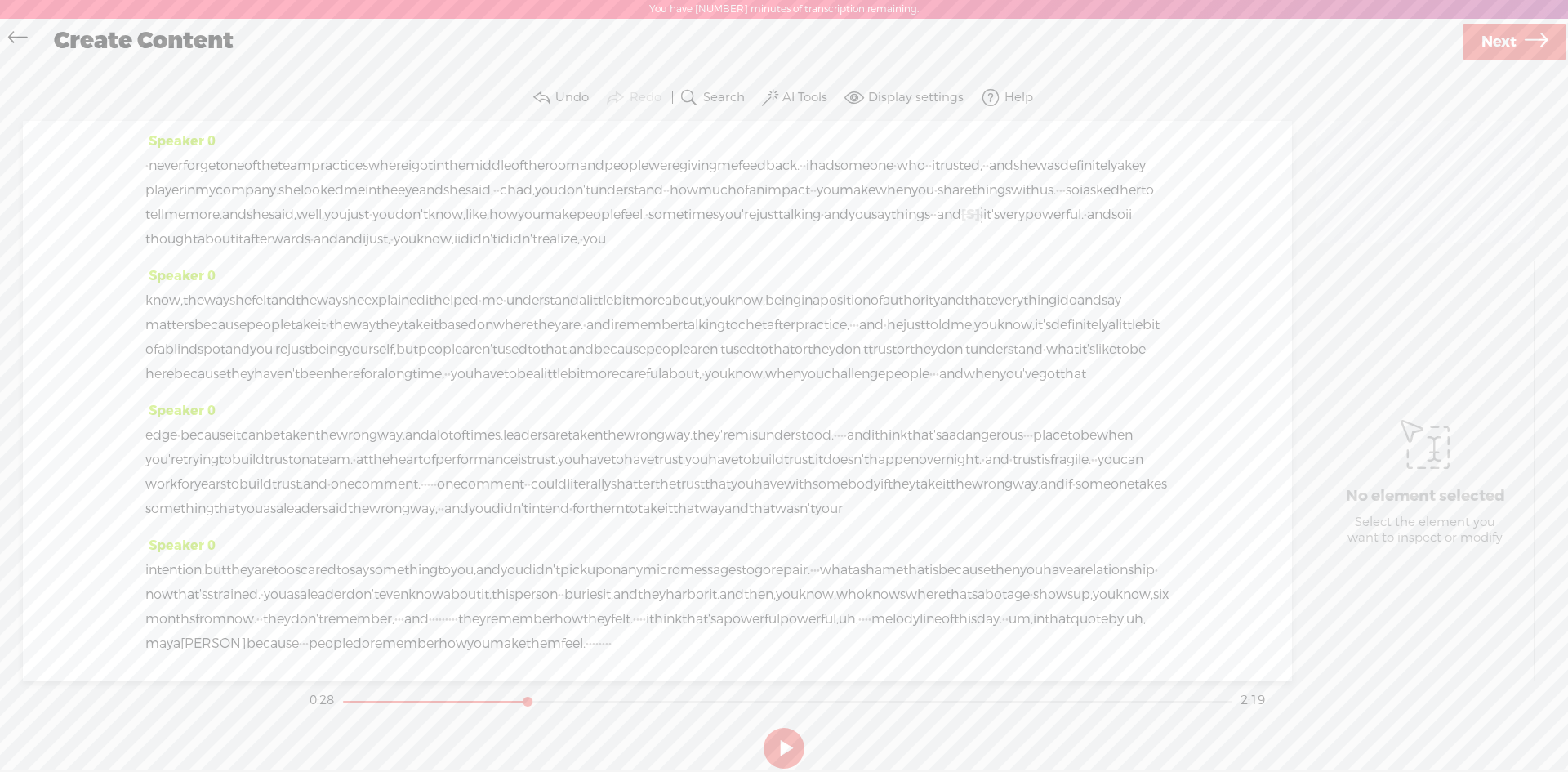 click on "and" at bounding box center (949, 215) 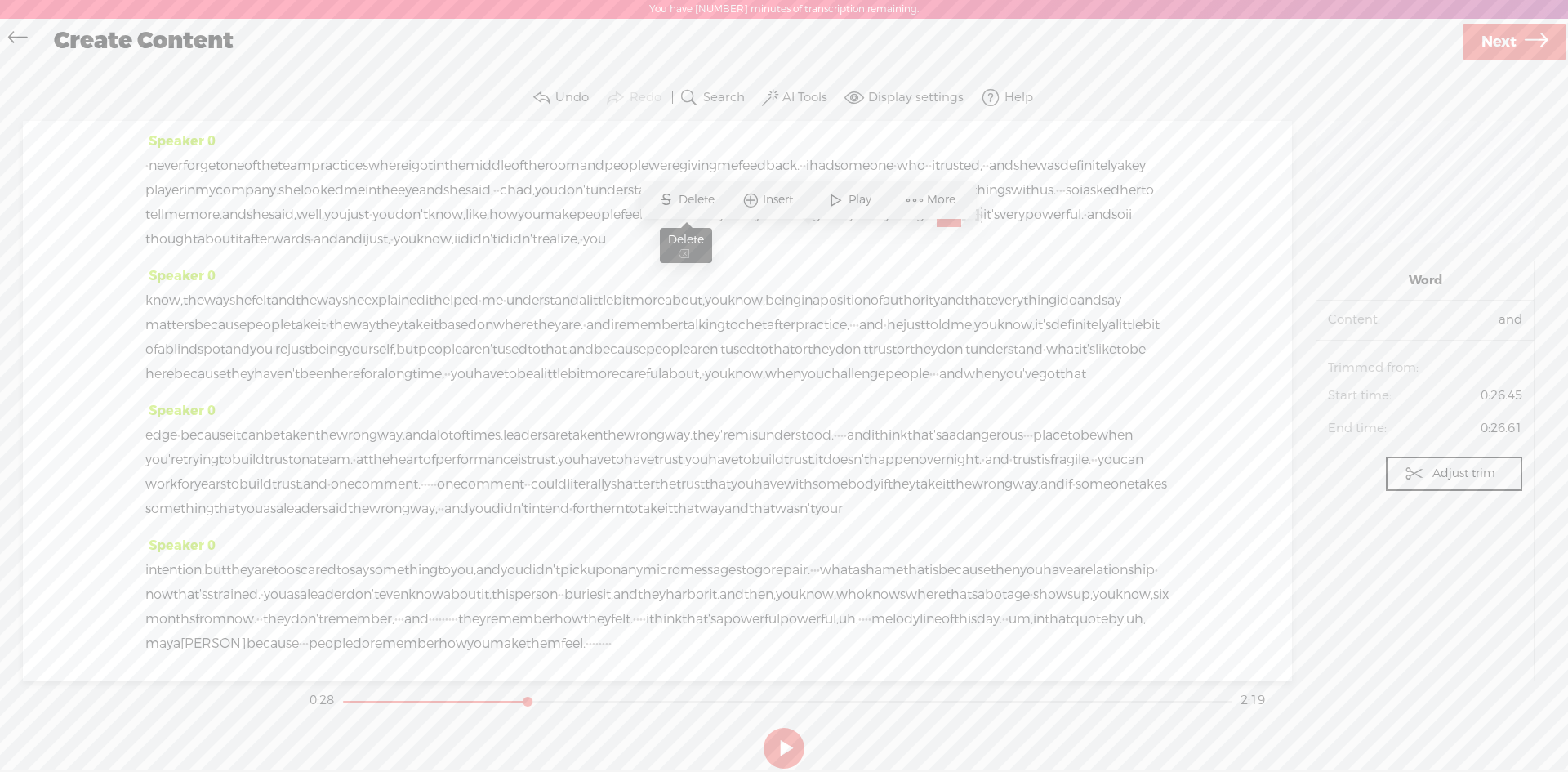 click on "Delete" at bounding box center [698, 200] 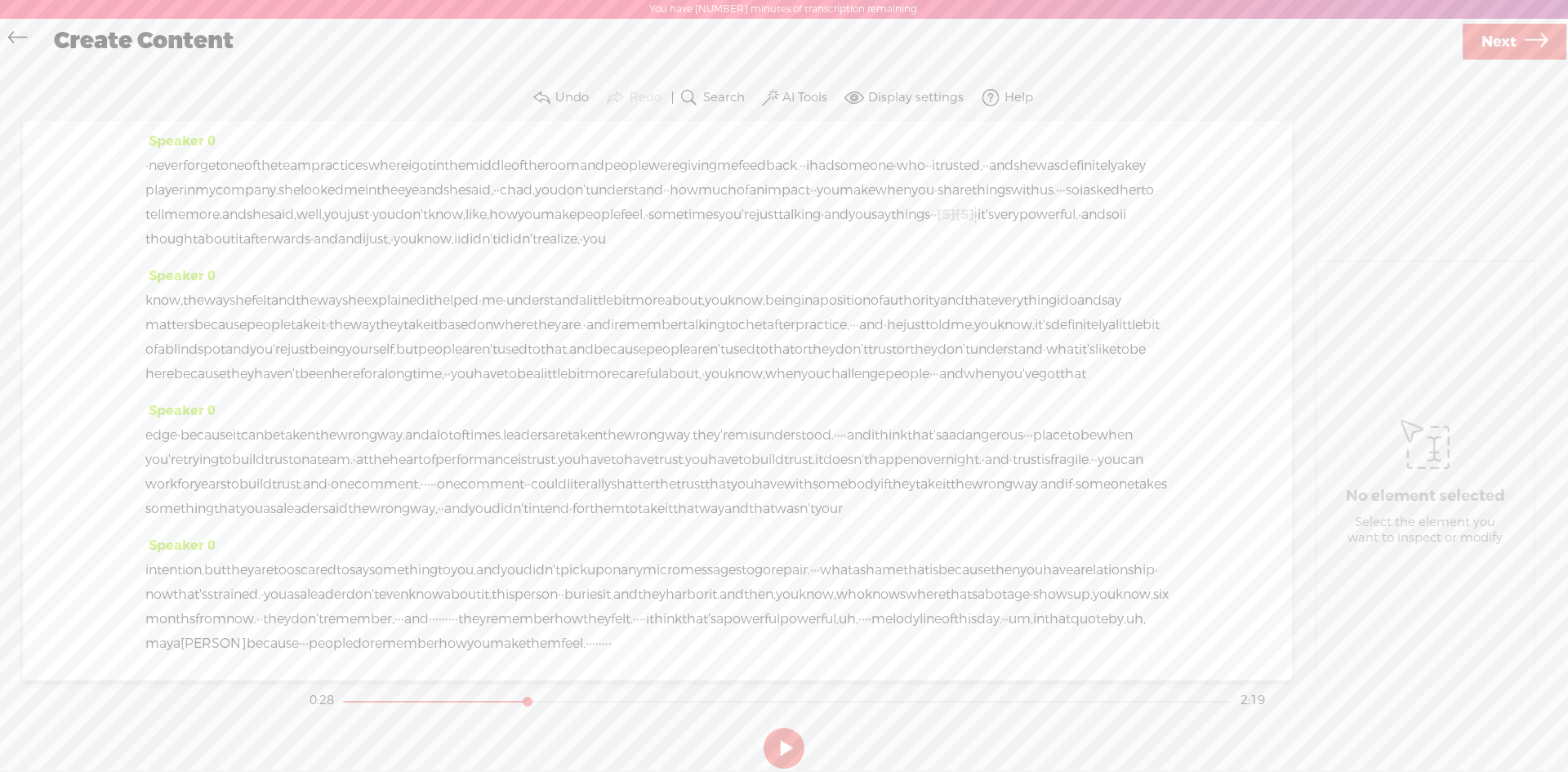 click on "talking" at bounding box center [800, 215] 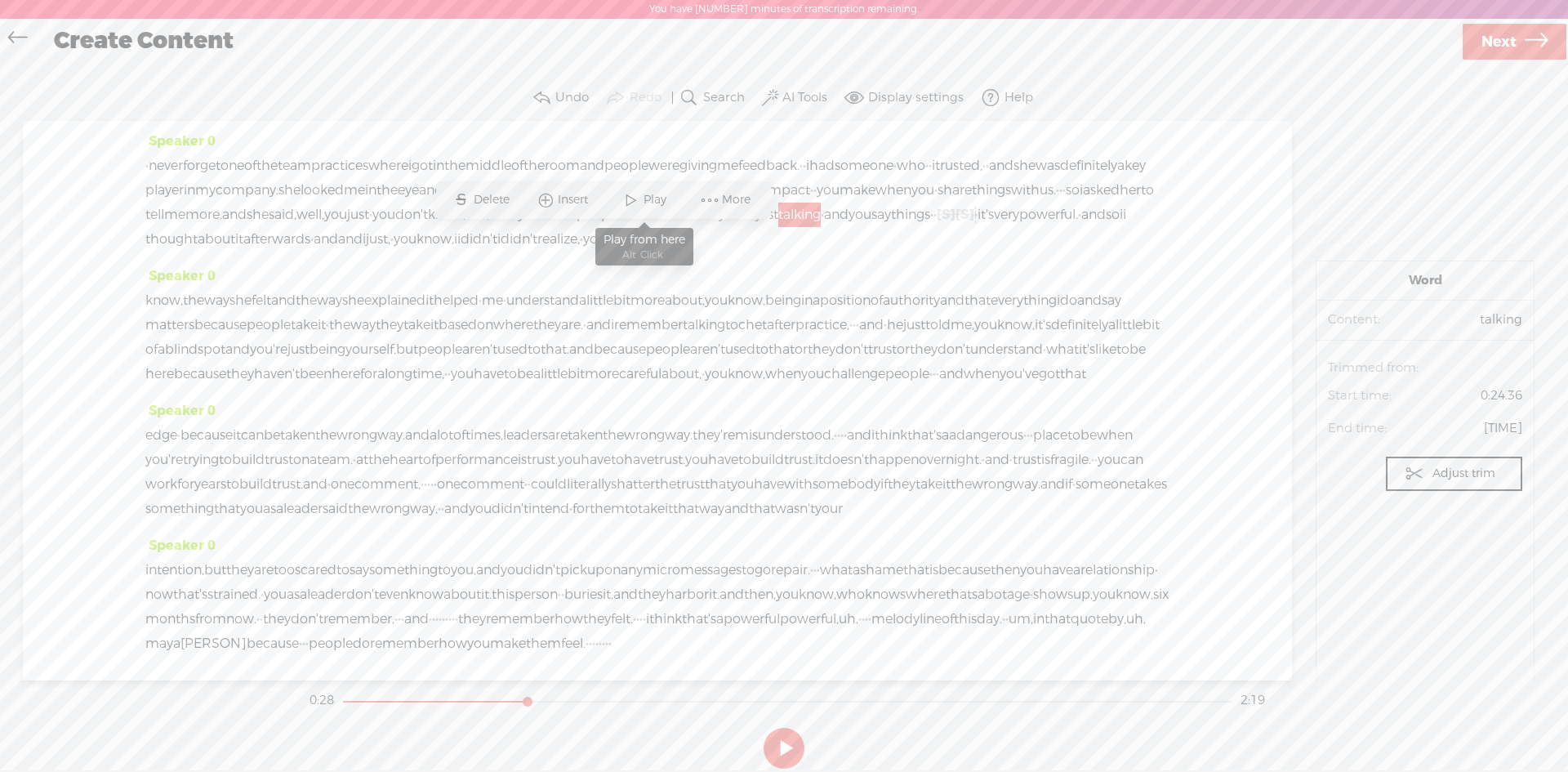 click at bounding box center (631, 200) 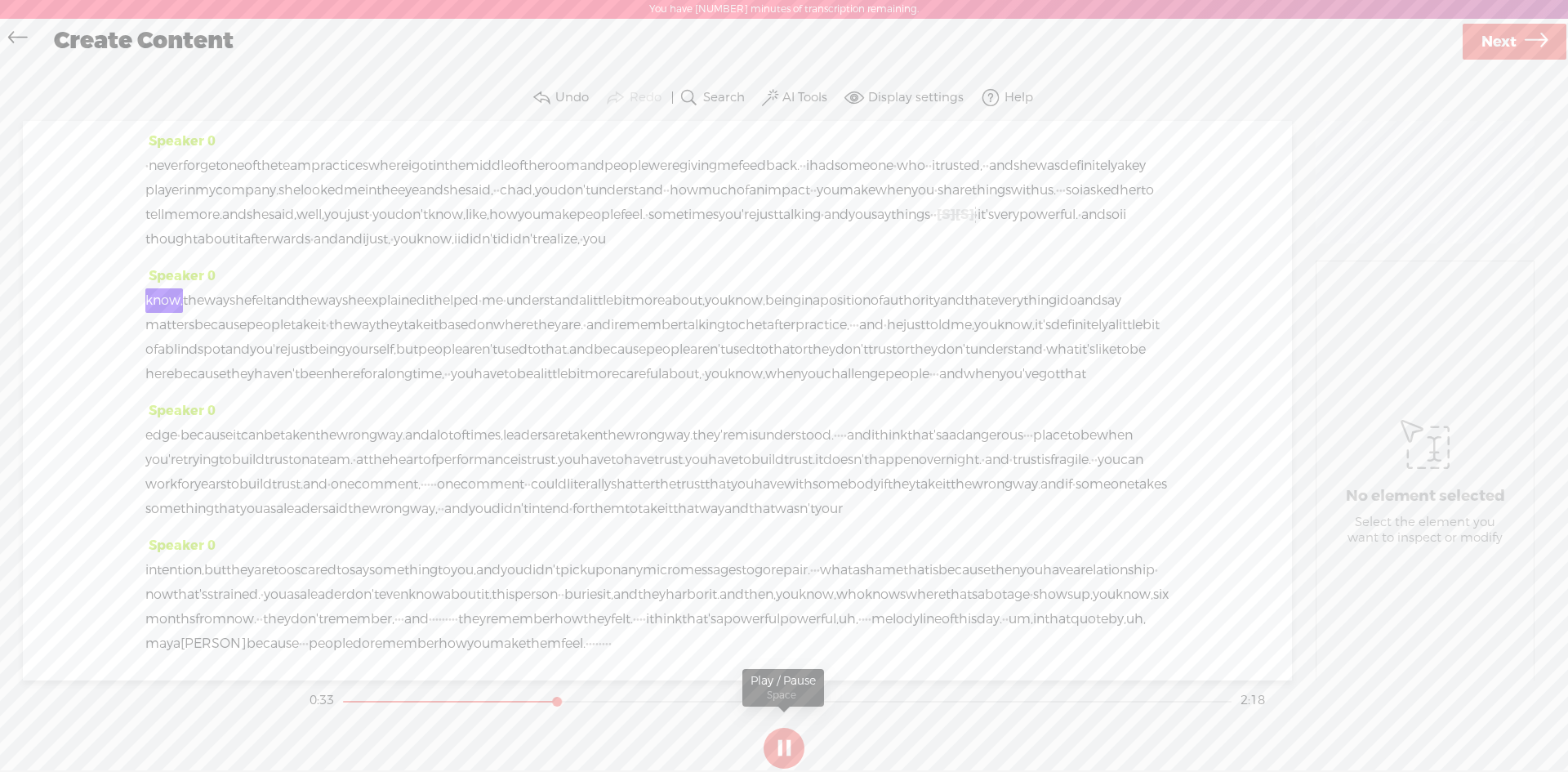 click at bounding box center (784, 748) 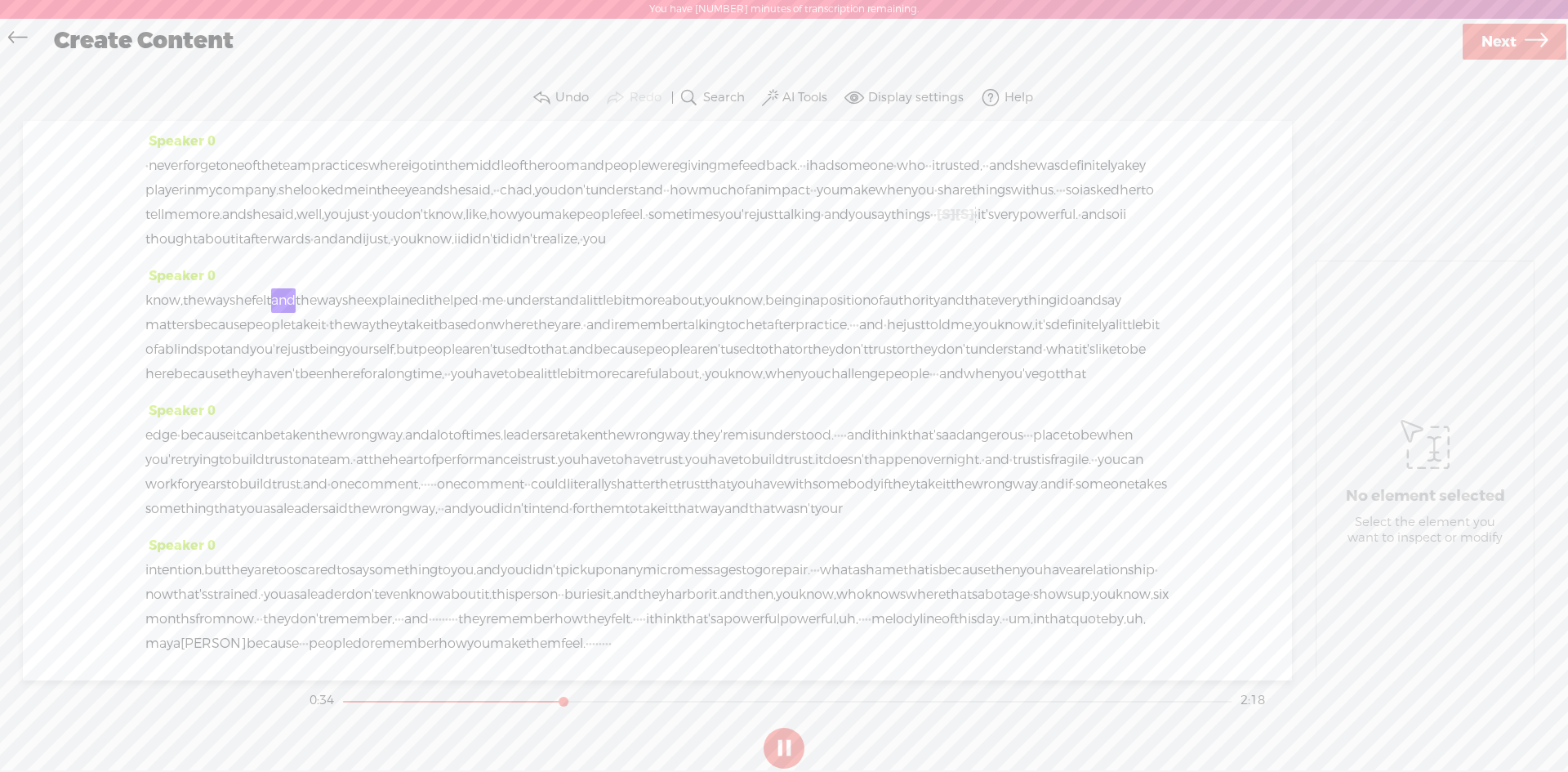 click at bounding box center [784, 748] 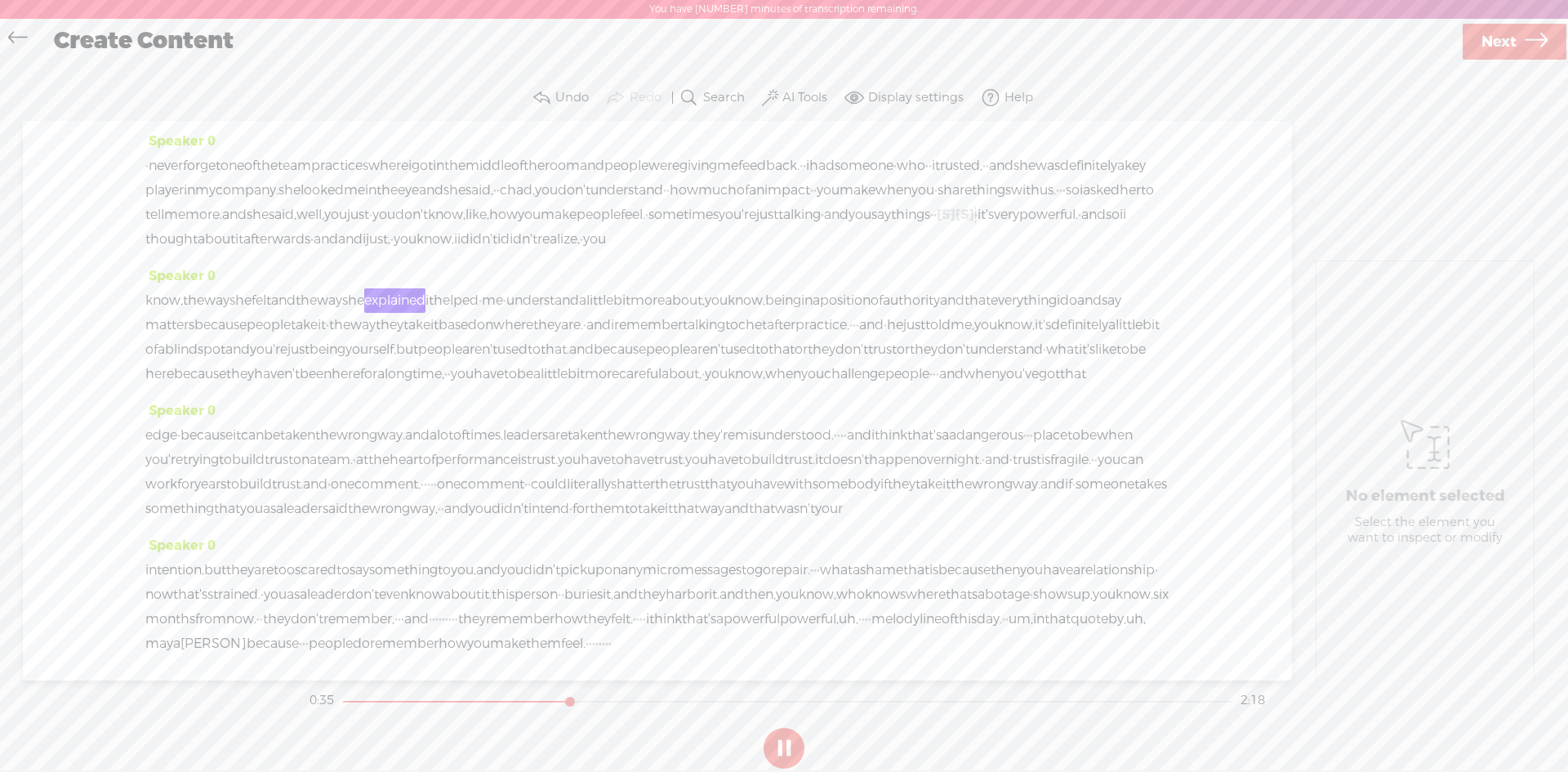 click at bounding box center [784, 748] 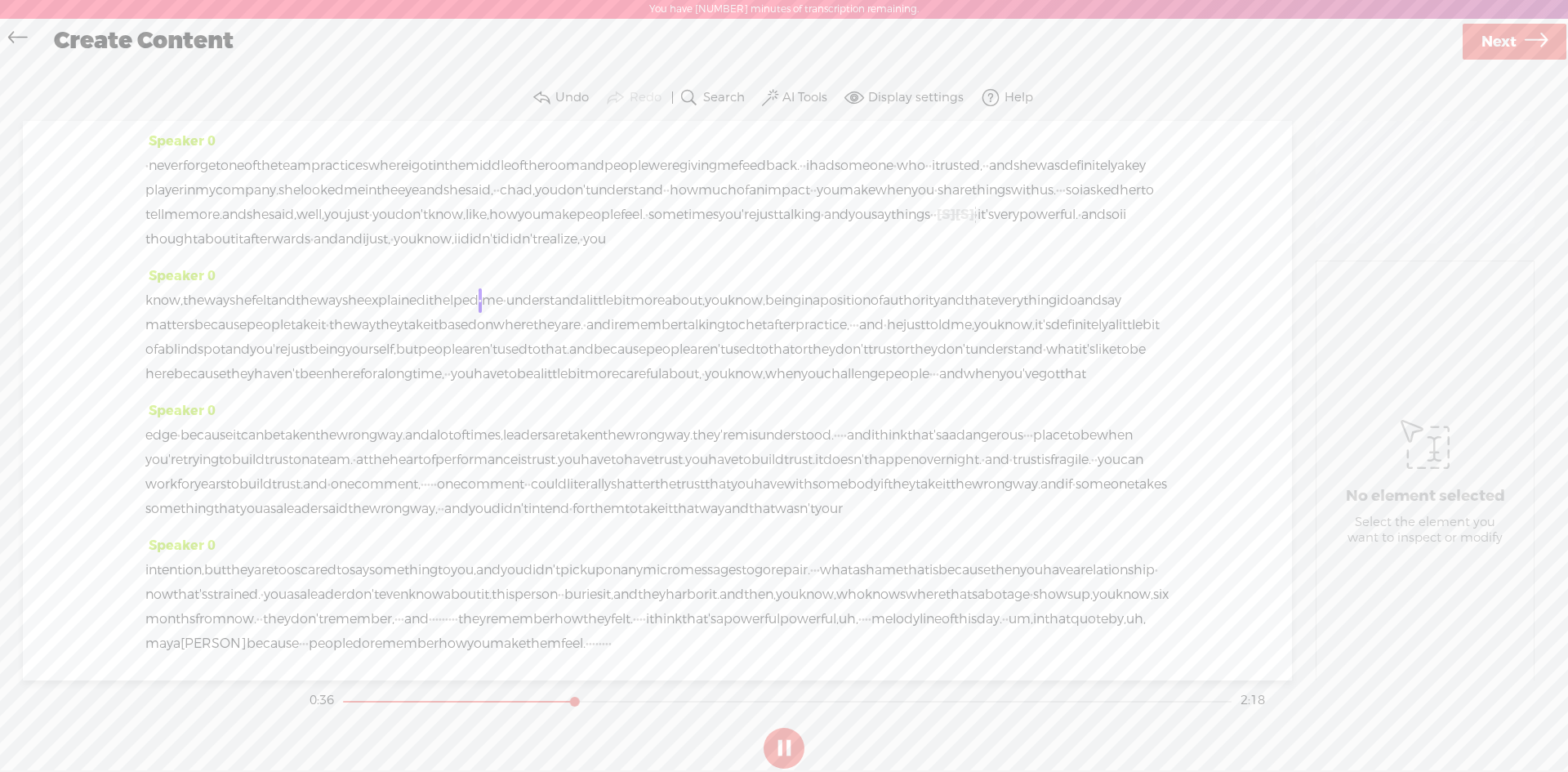 click at bounding box center (784, 748) 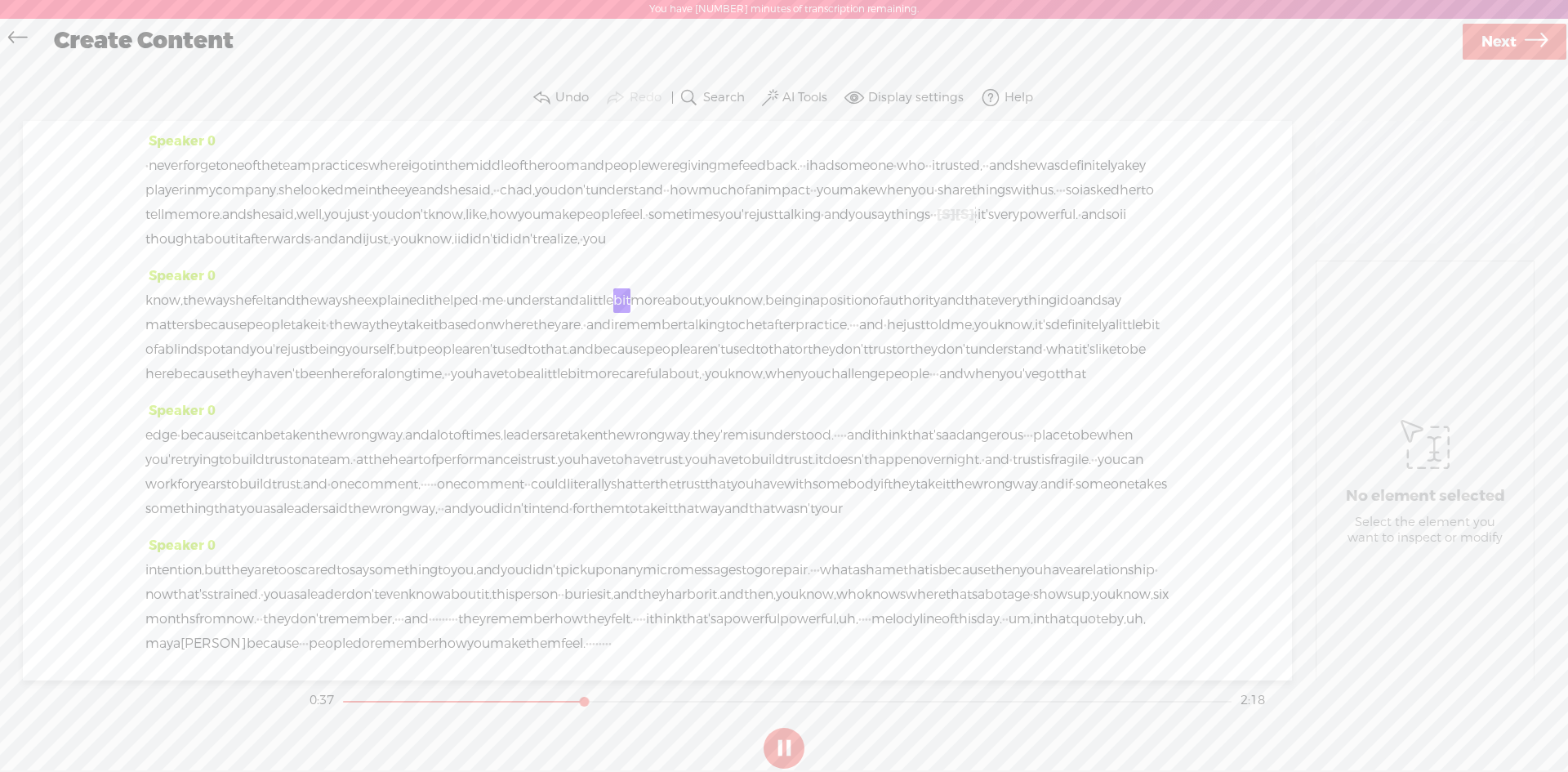 click at bounding box center (0, 0) 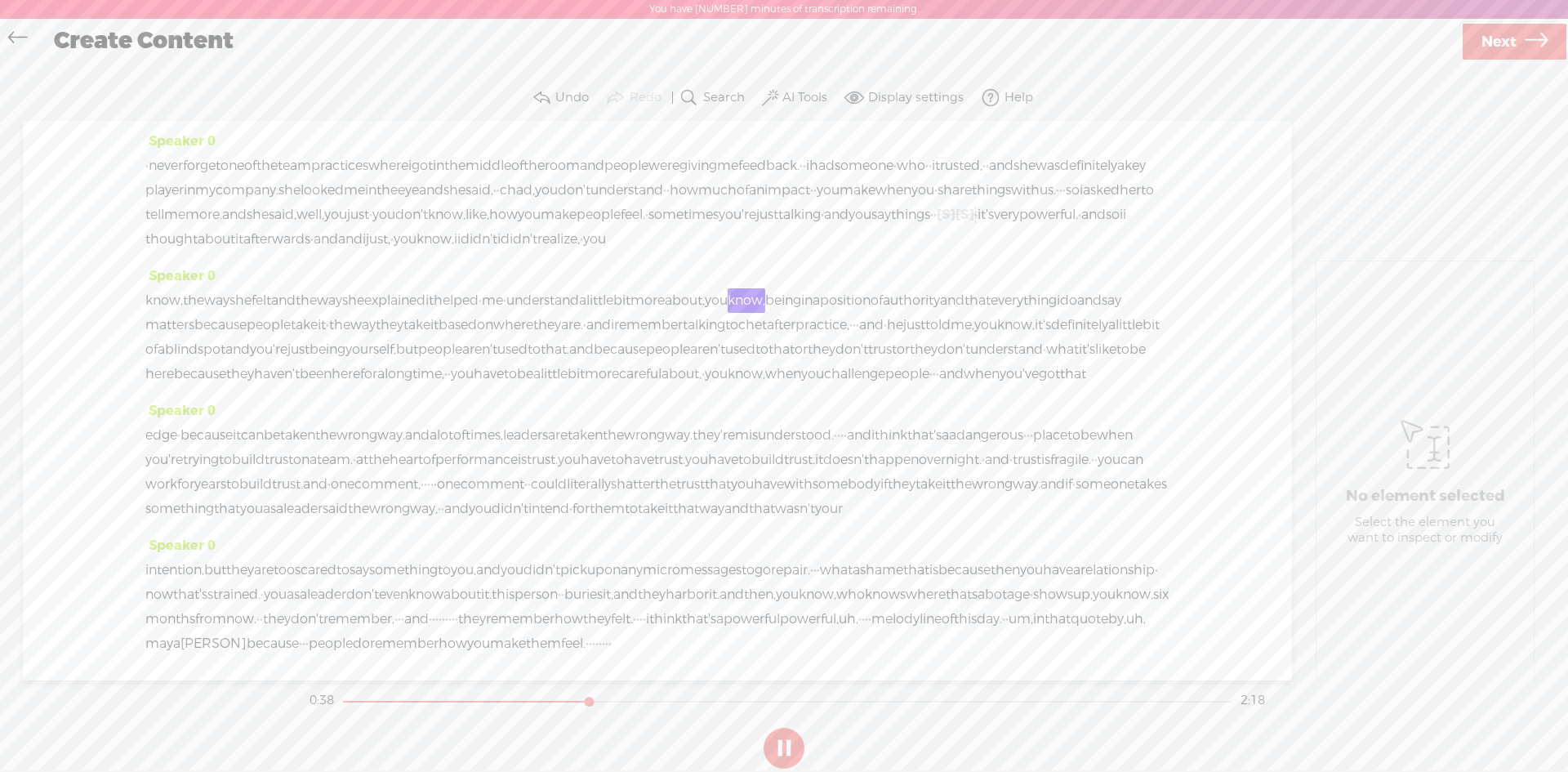 click at bounding box center (784, 748) 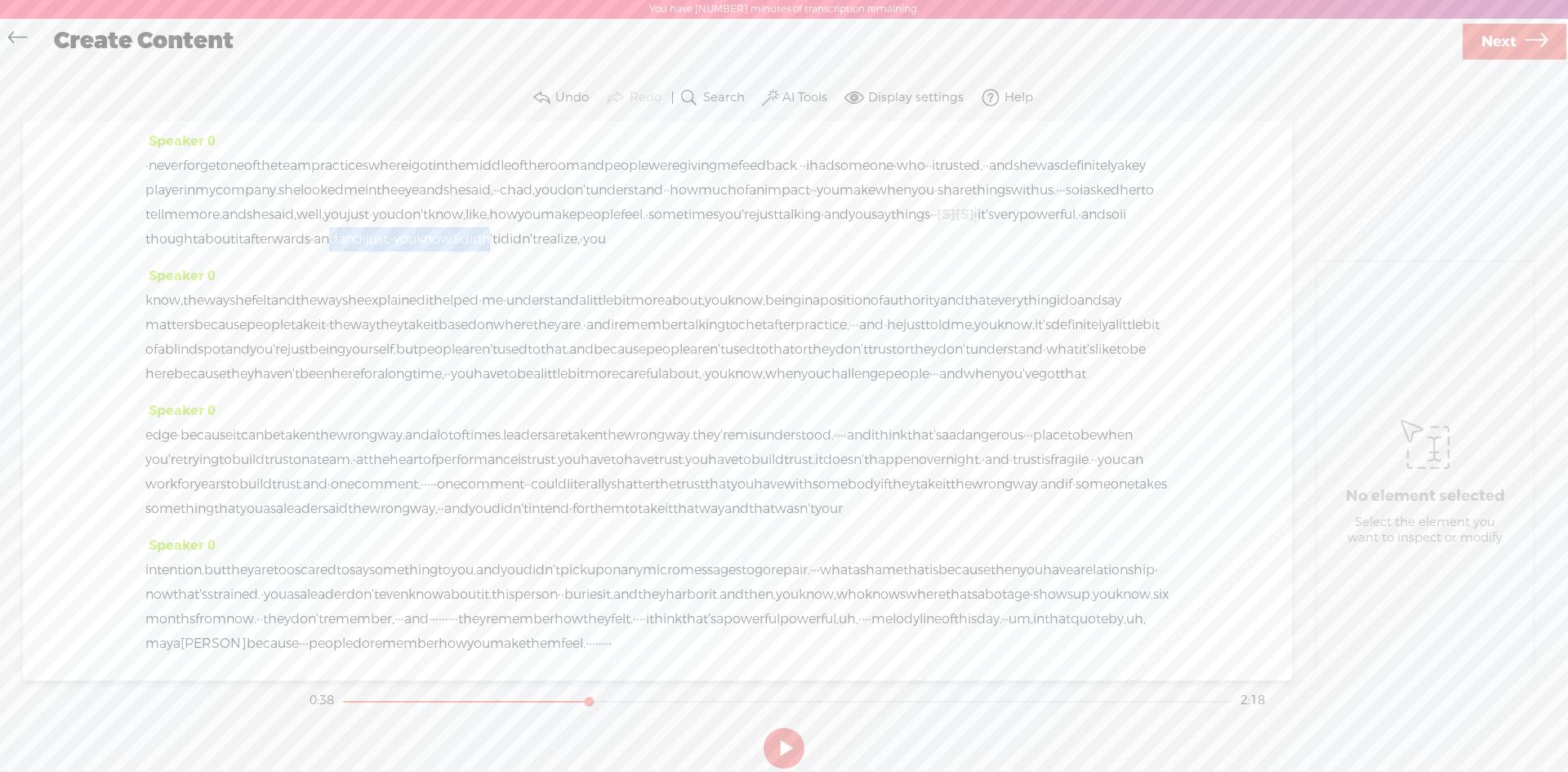 drag, startPoint x: 301, startPoint y: 261, endPoint x: 524, endPoint y: 271, distance: 223.2241 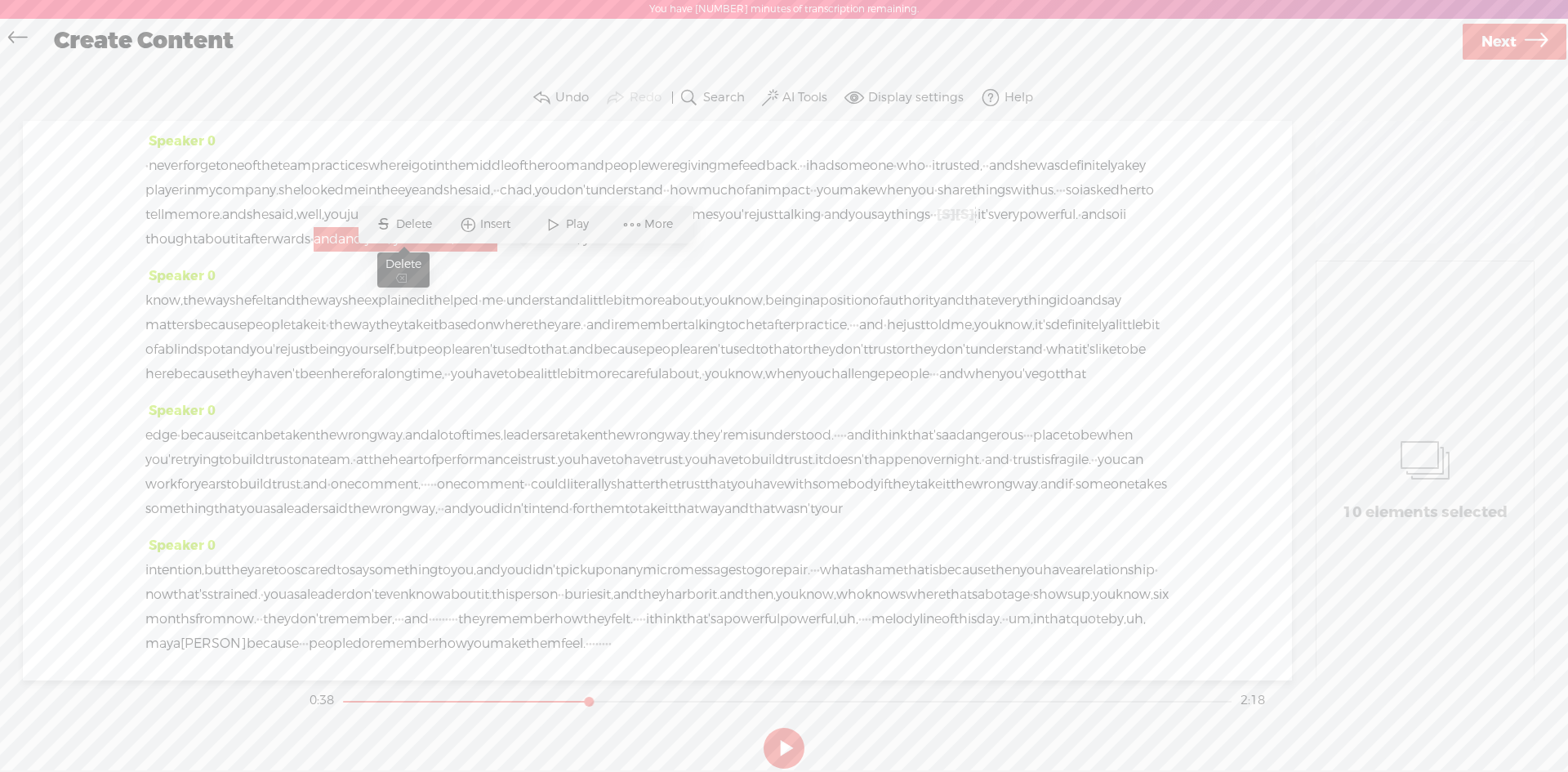 click on "Delete" at bounding box center [416, 225] 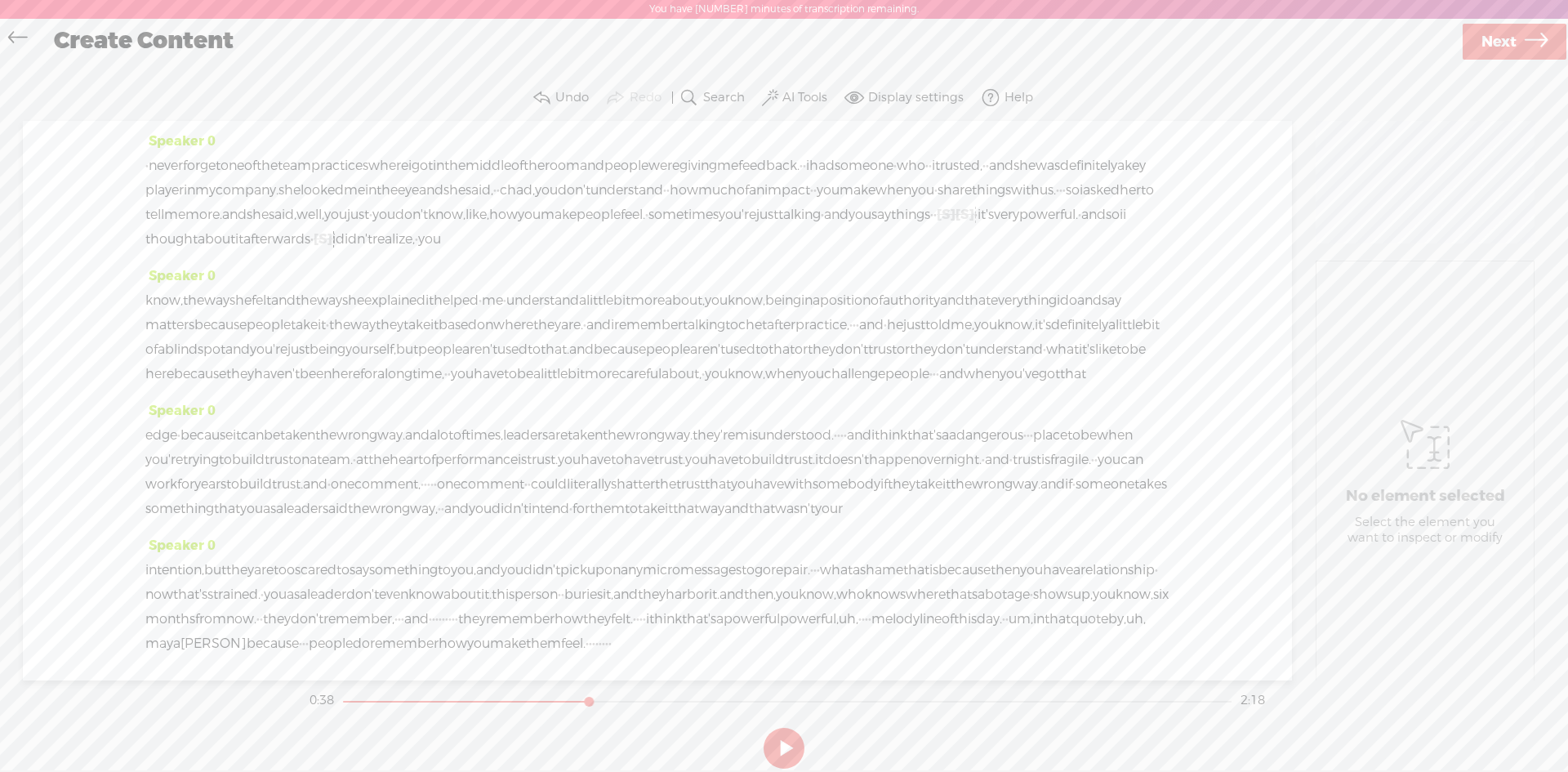 click on "you" at bounding box center [860, 215] 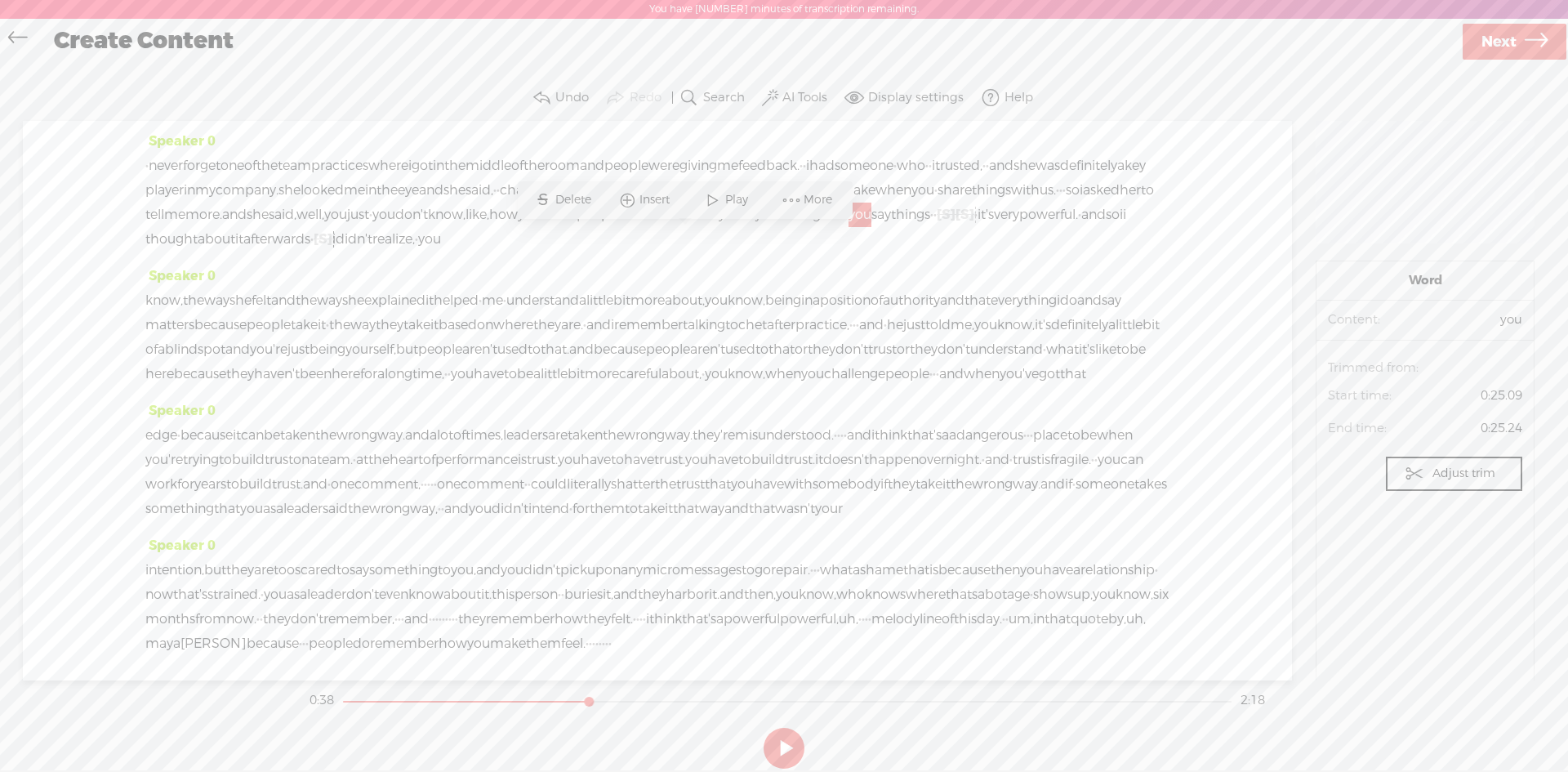 click at bounding box center [713, 200] 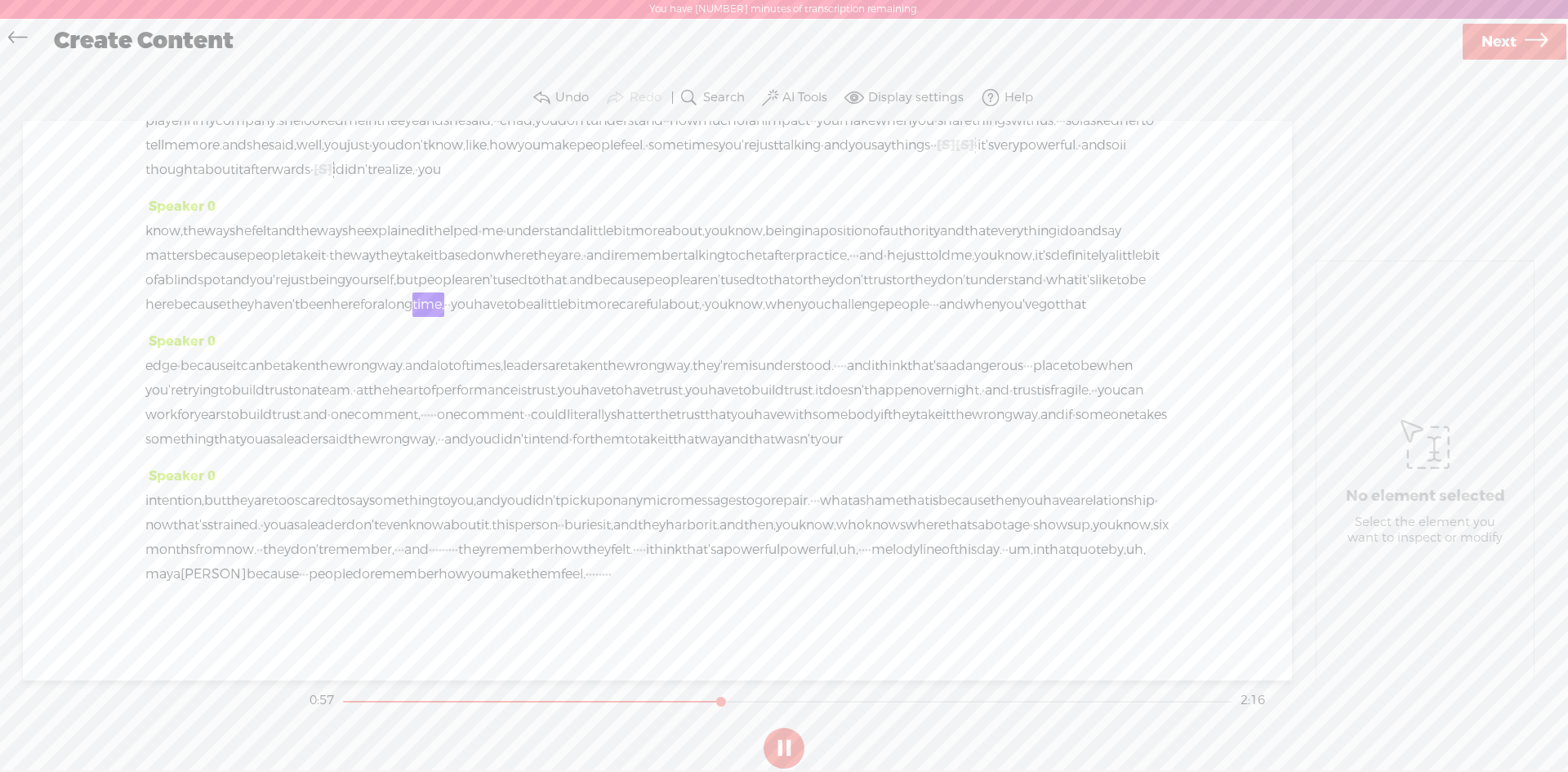 scroll, scrollTop: 163, scrollLeft: 0, axis: vertical 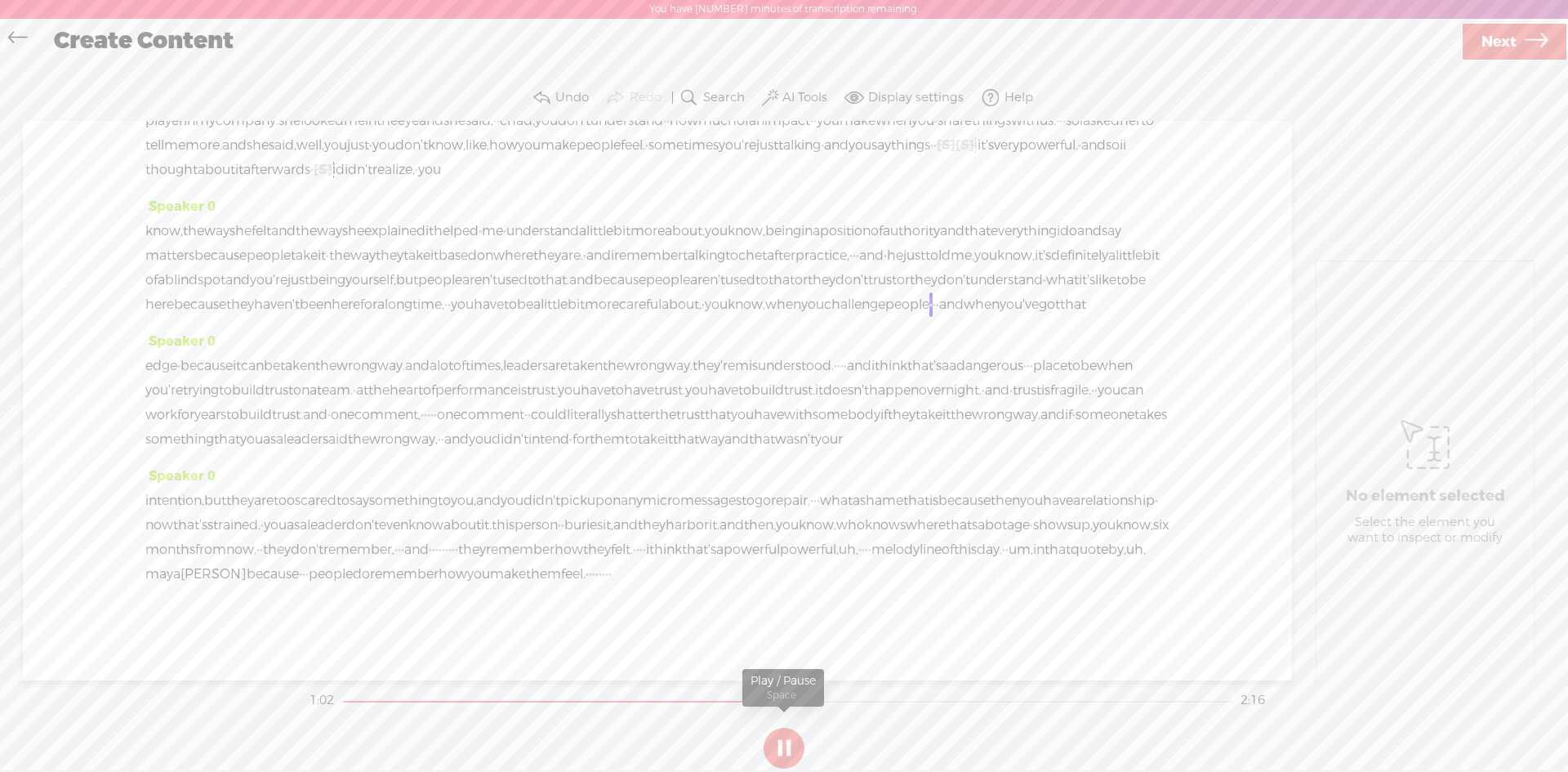 click at bounding box center (784, 748) 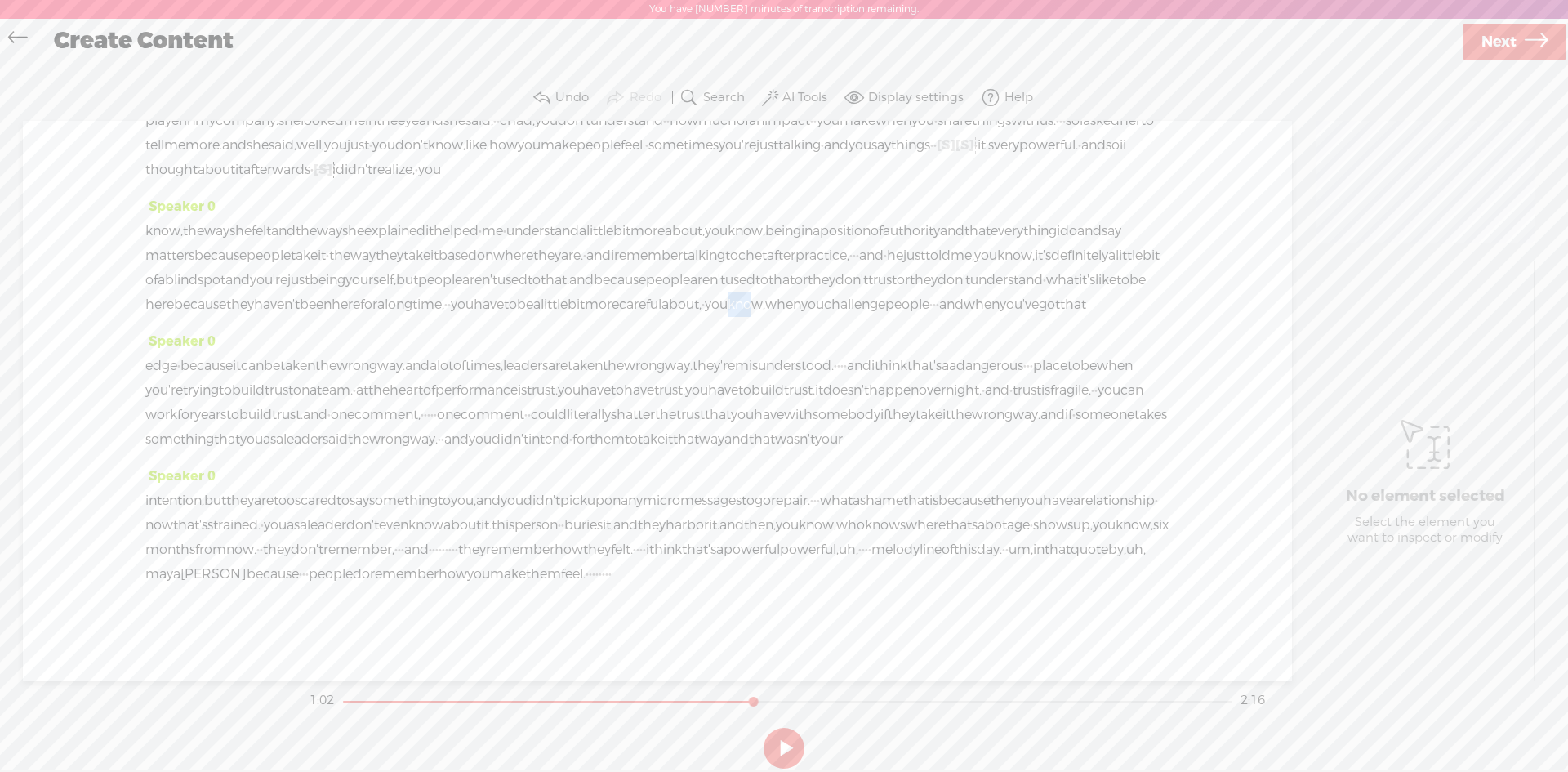 drag, startPoint x: 852, startPoint y: 258, endPoint x: 884, endPoint y: 256, distance: 32.062439 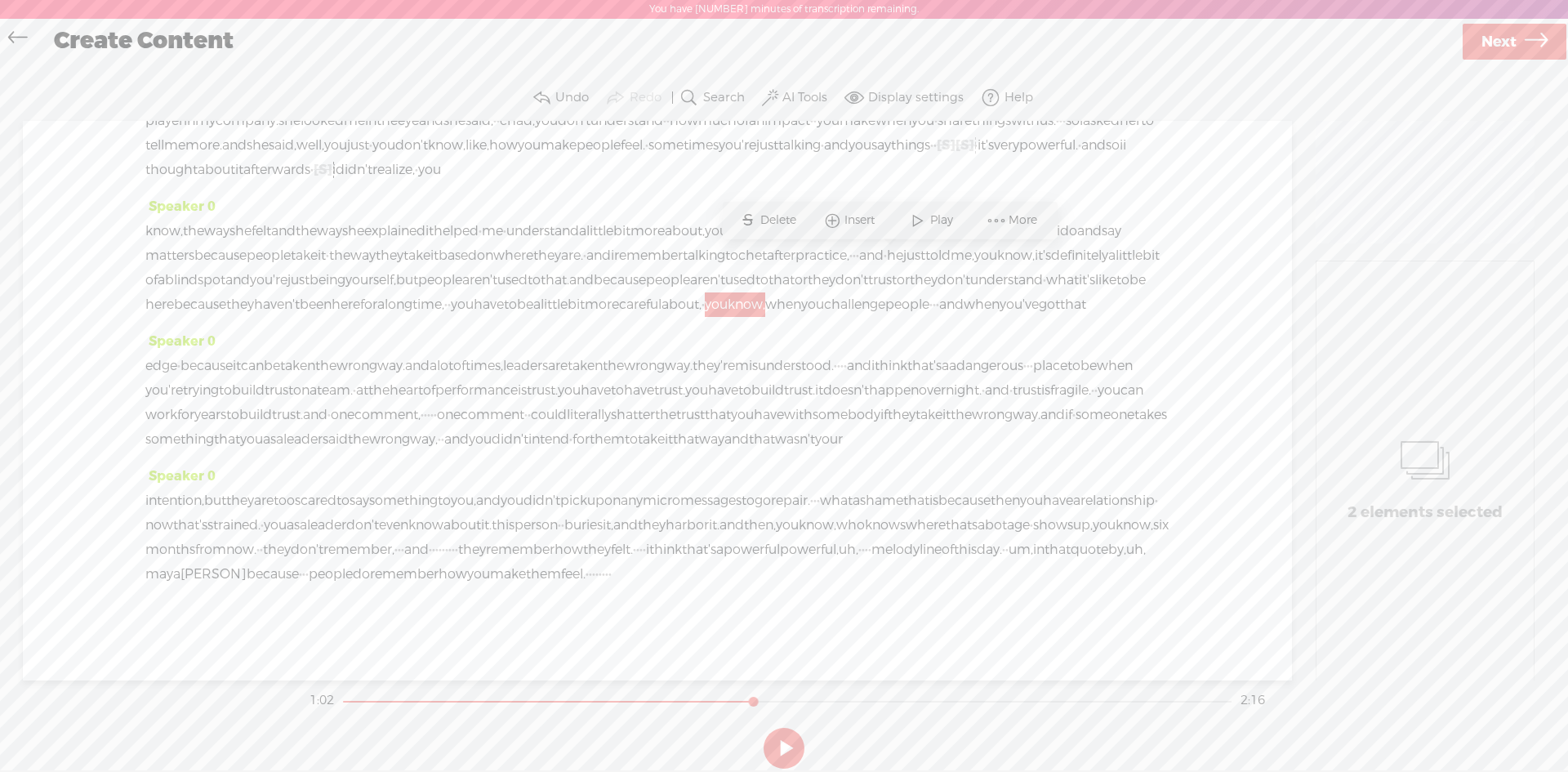 click on "Delete" at bounding box center [780, 221] 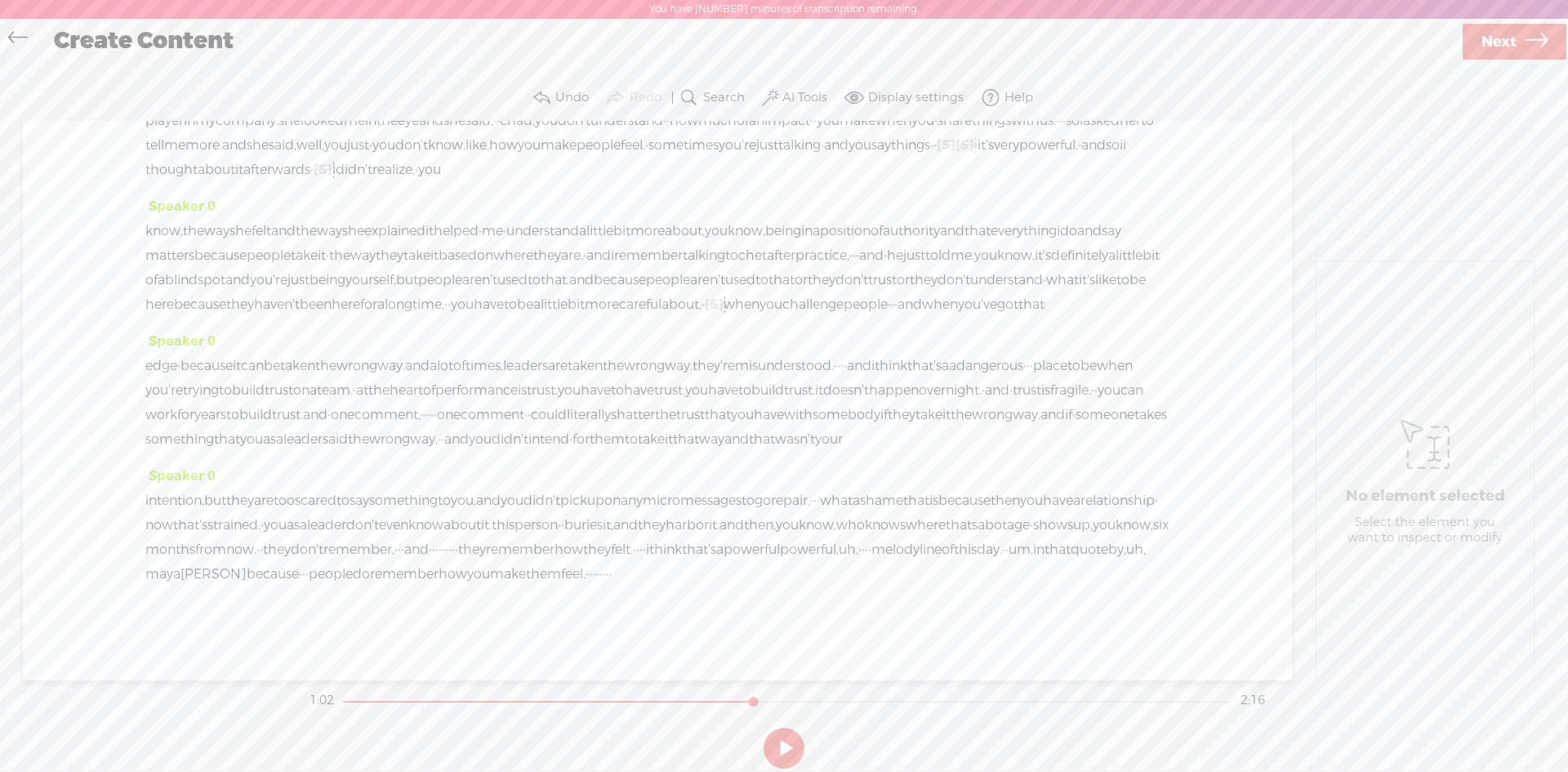 click on "bit" at bounding box center [576, 305] 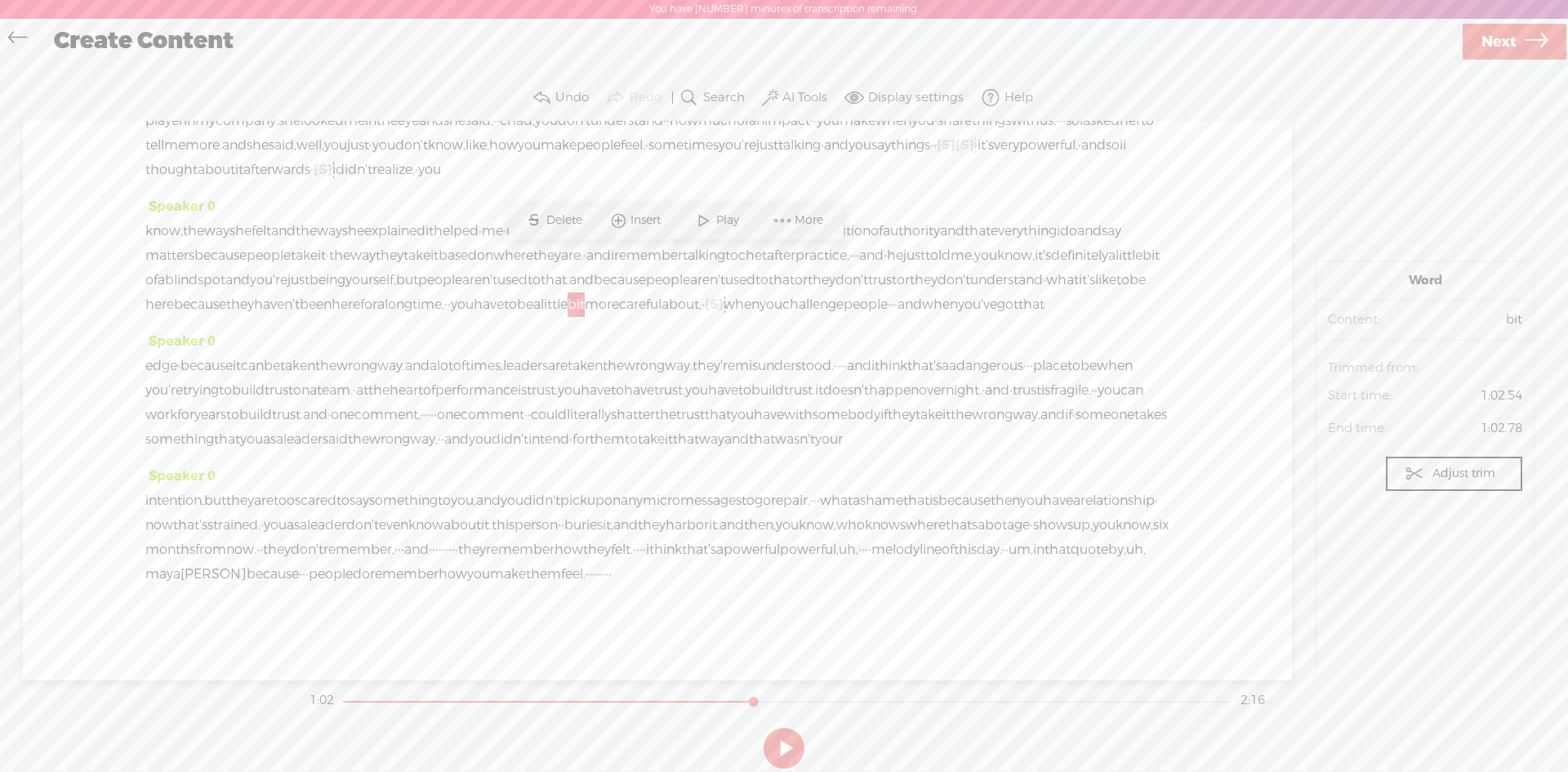 click at bounding box center [704, 221] 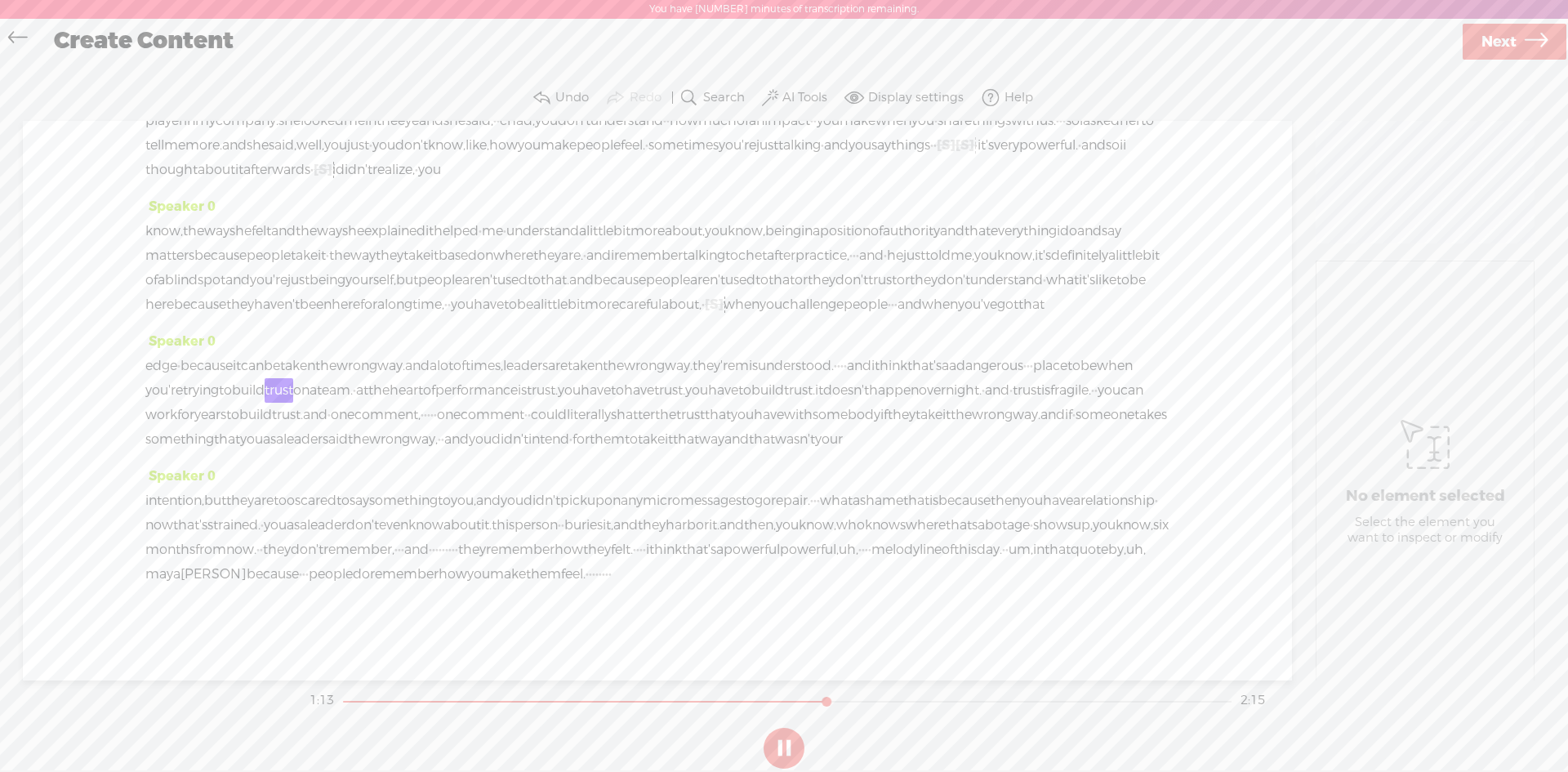 click on "a" at bounding box center [952, 366] 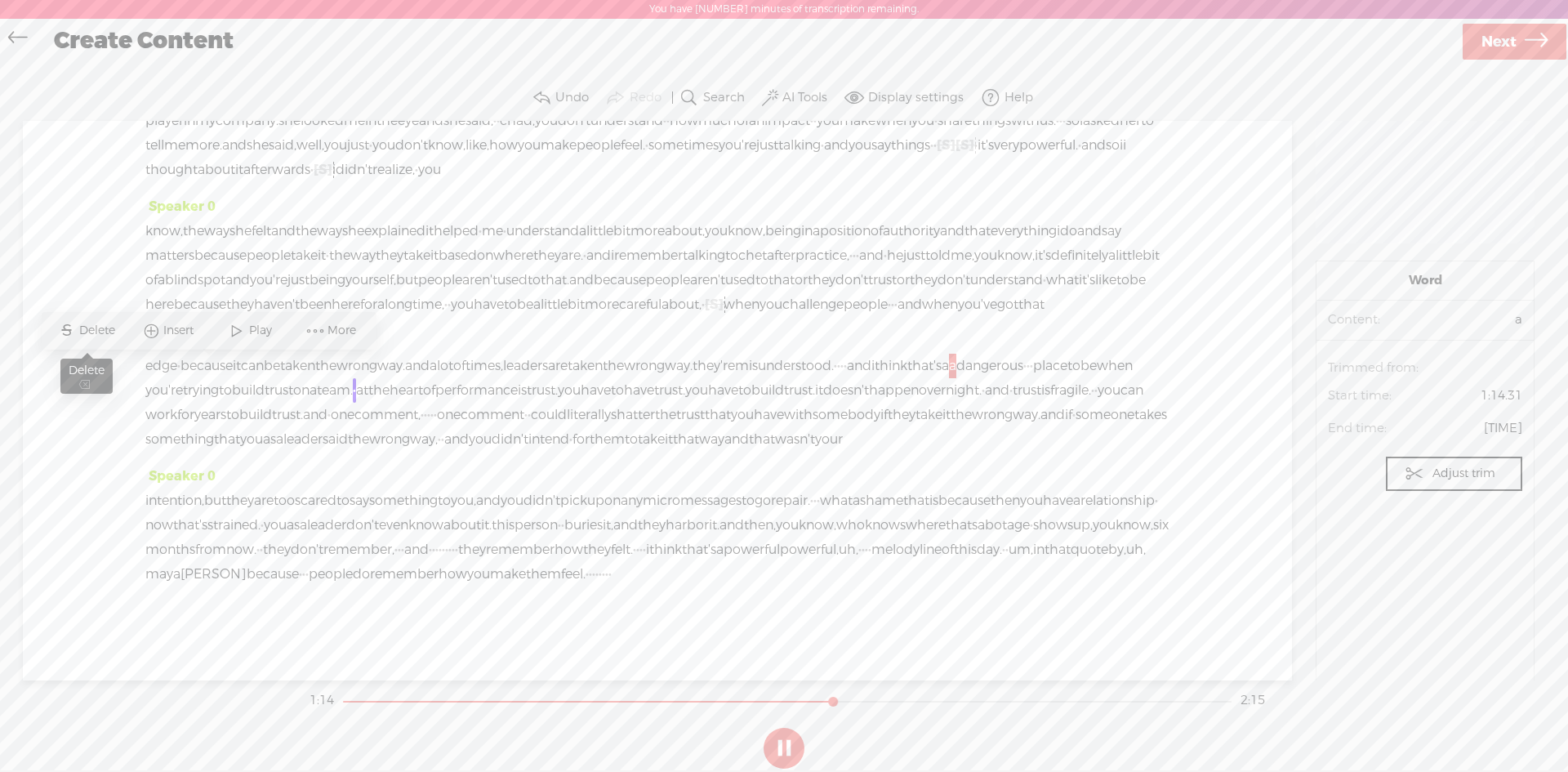 click on "S" at bounding box center [67, 331] 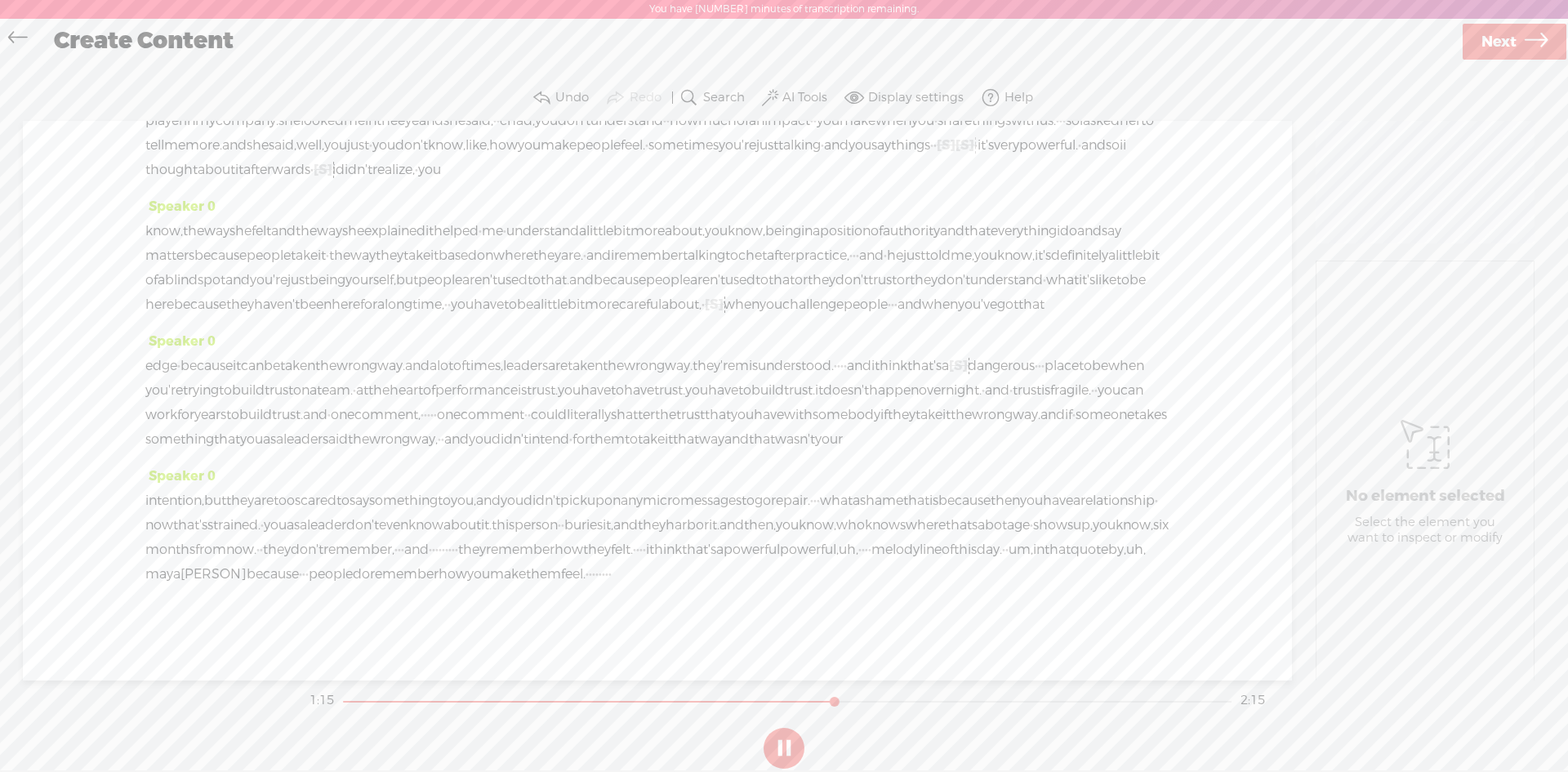 click on "that's" at bounding box center (924, 366) 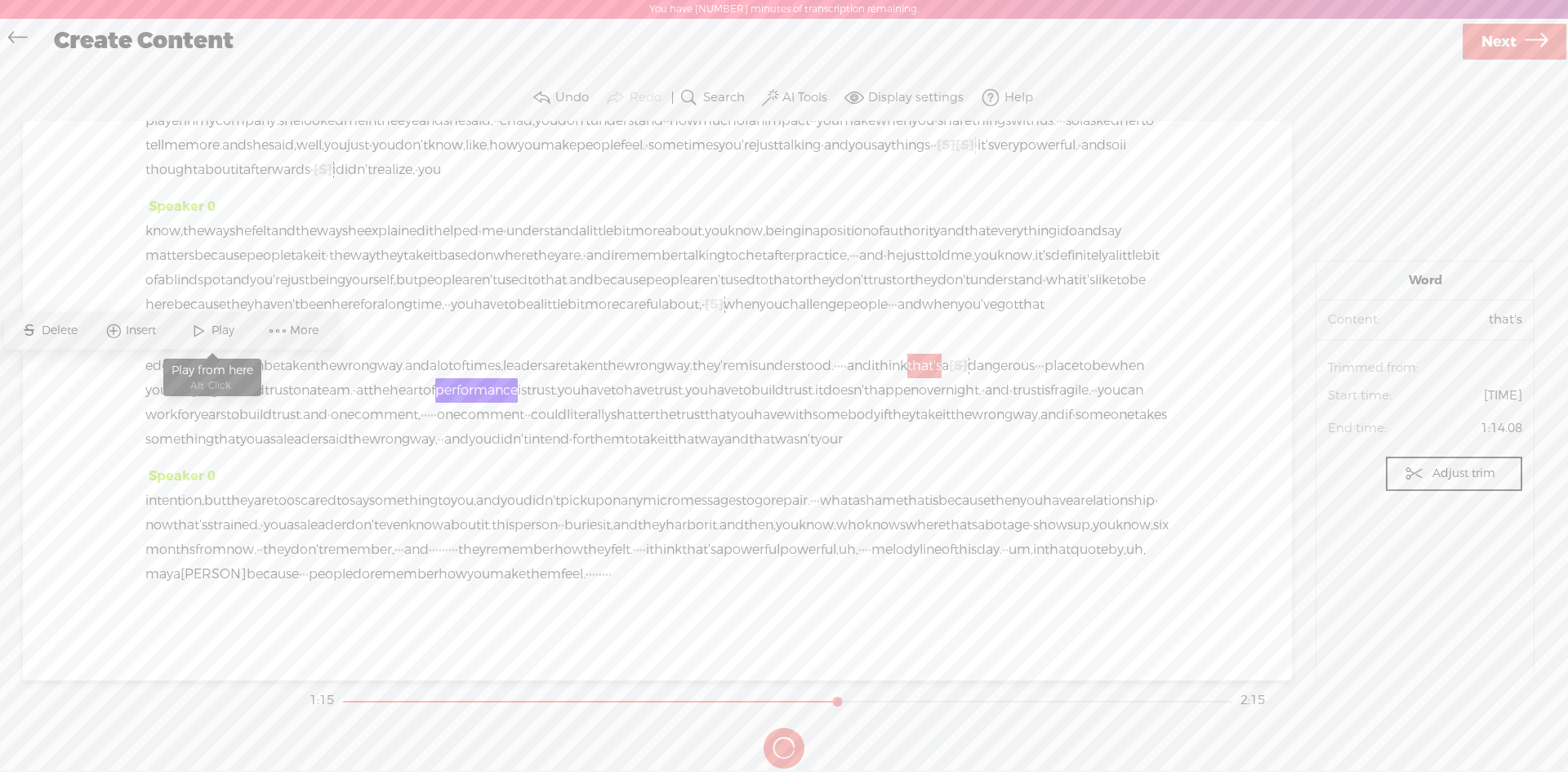 click on "Play" at bounding box center [225, 331] 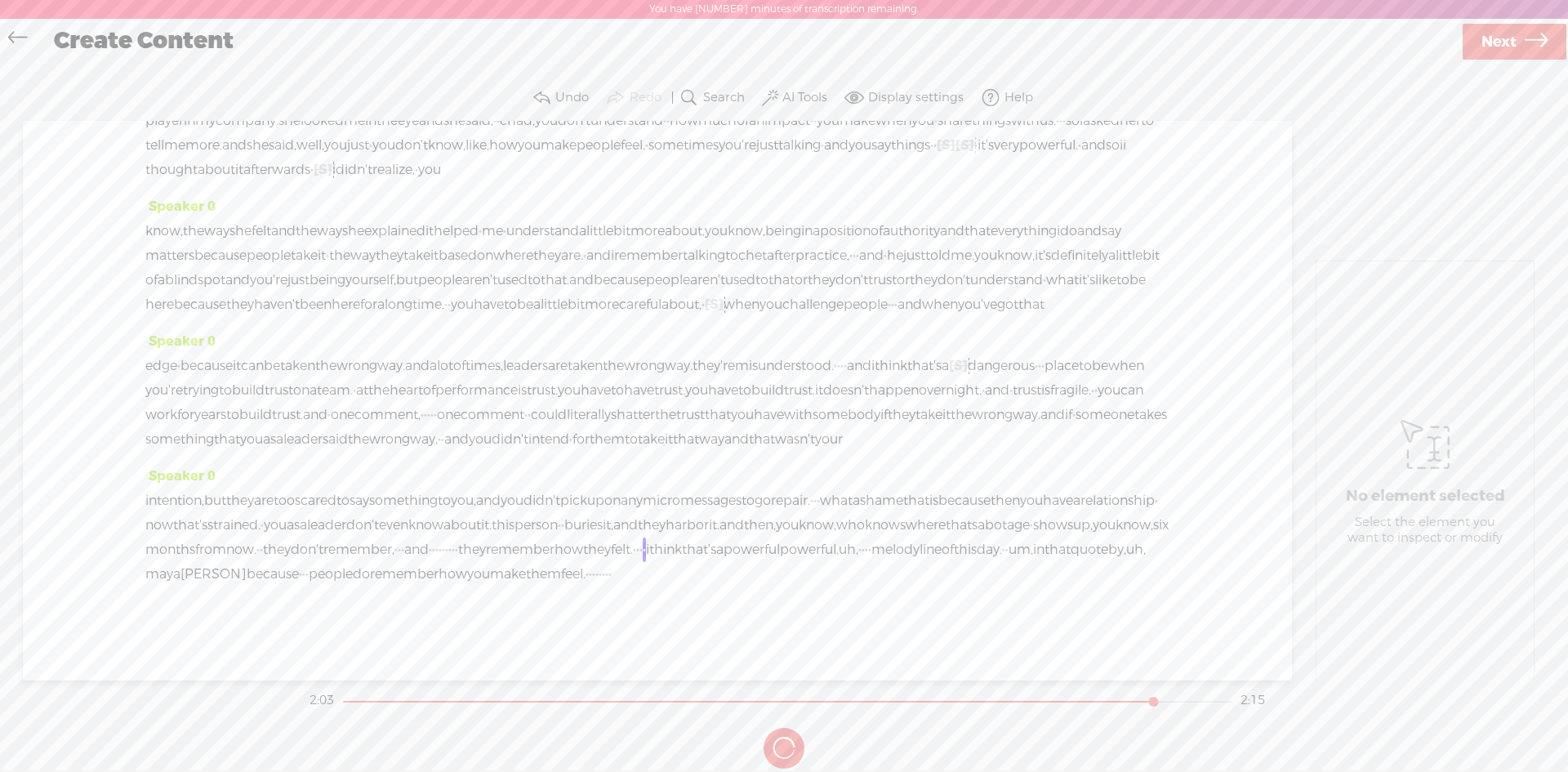 click at bounding box center (784, 748) 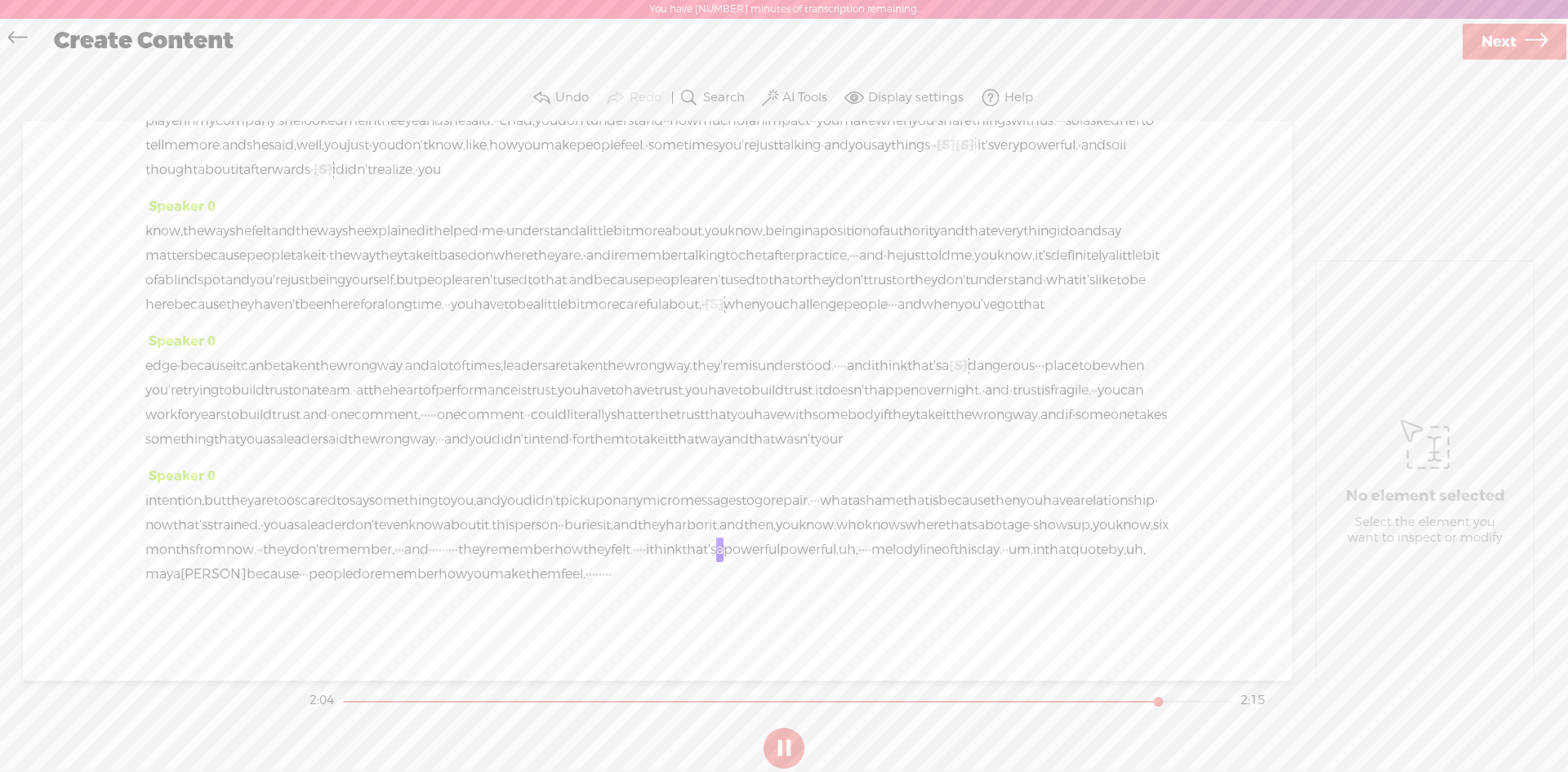 click at bounding box center [784, 748] 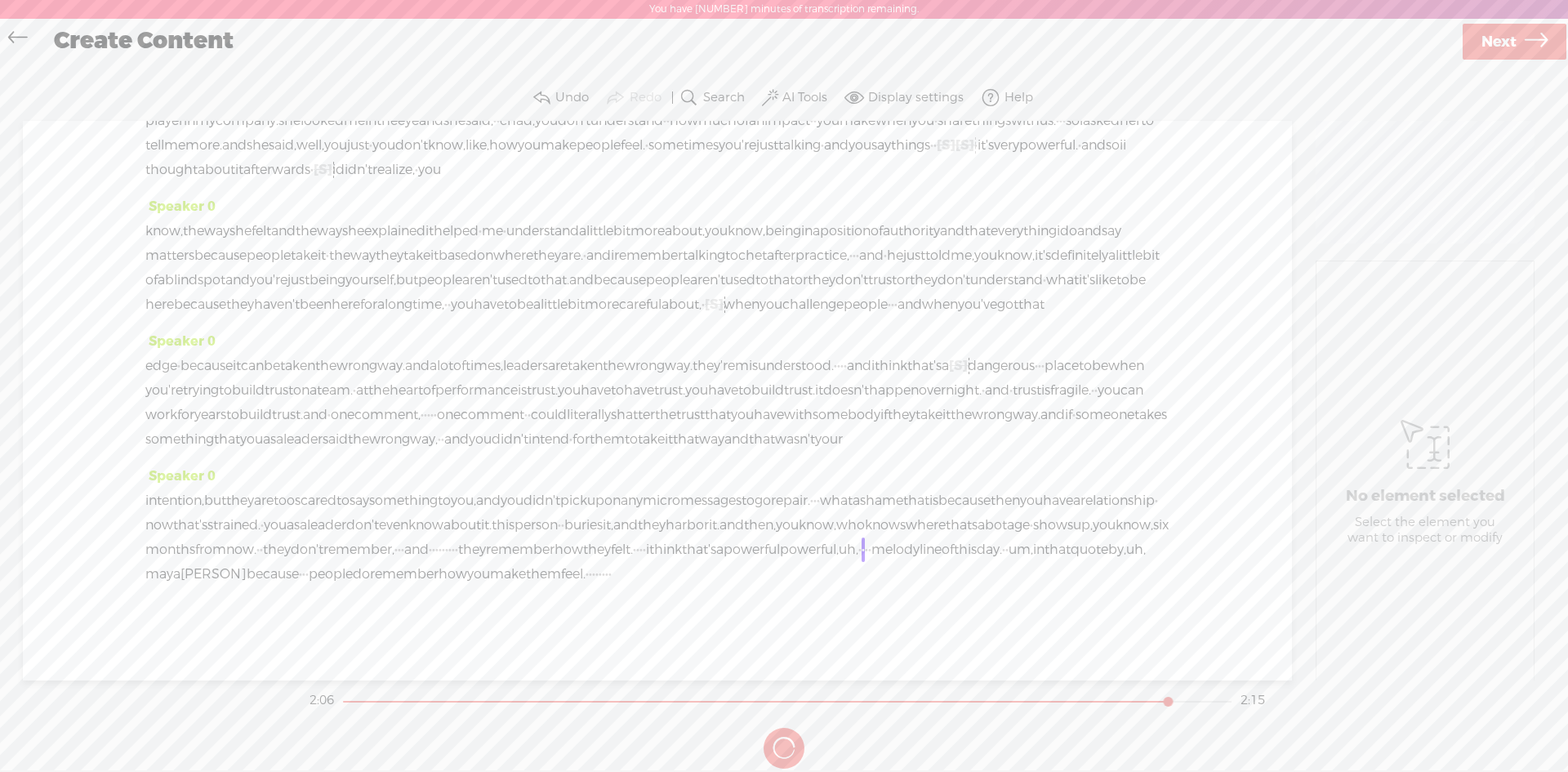 click at bounding box center [0, 0] 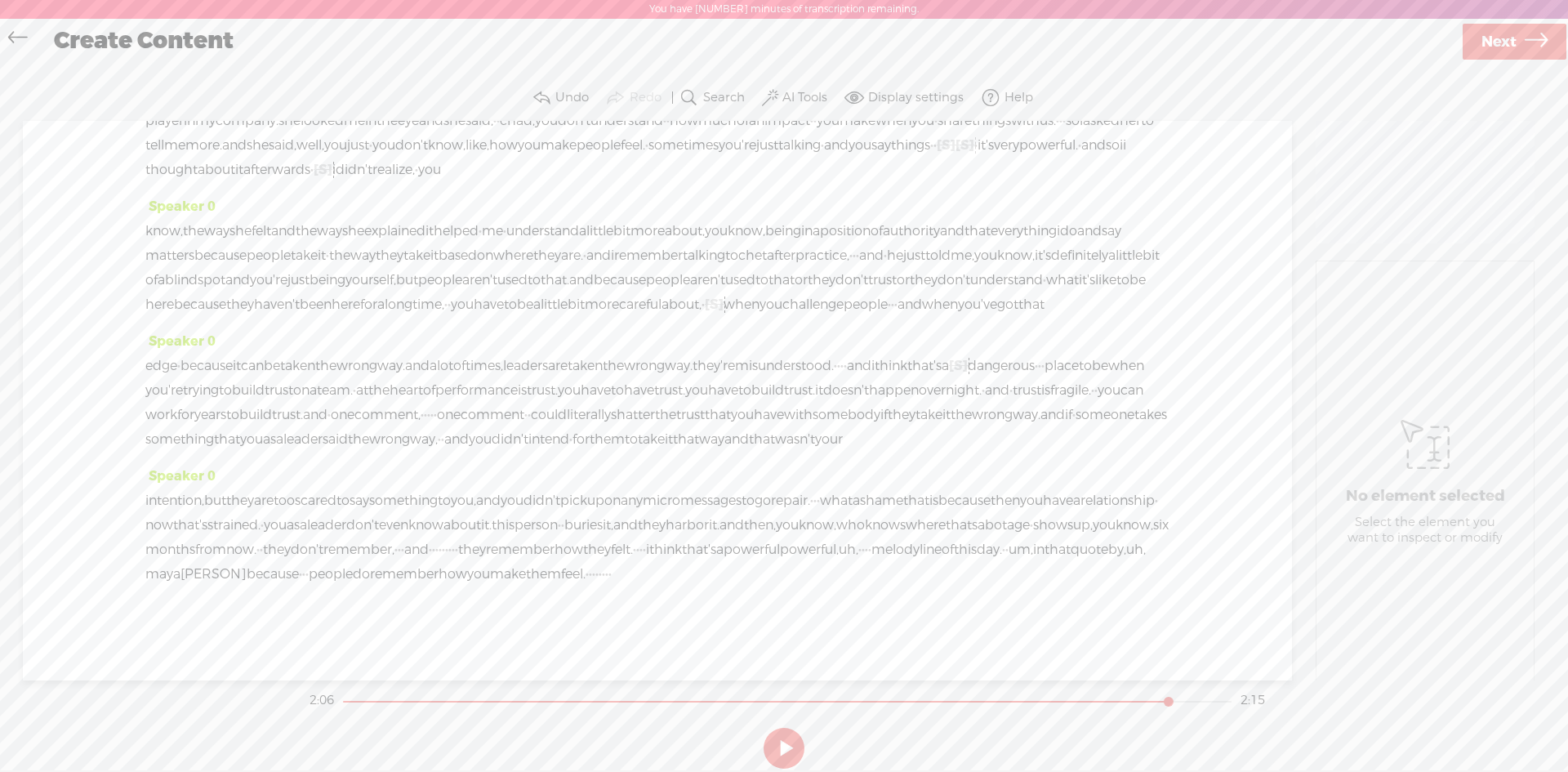 drag, startPoint x: 458, startPoint y: 574, endPoint x: 320, endPoint y: 604, distance: 141.22323 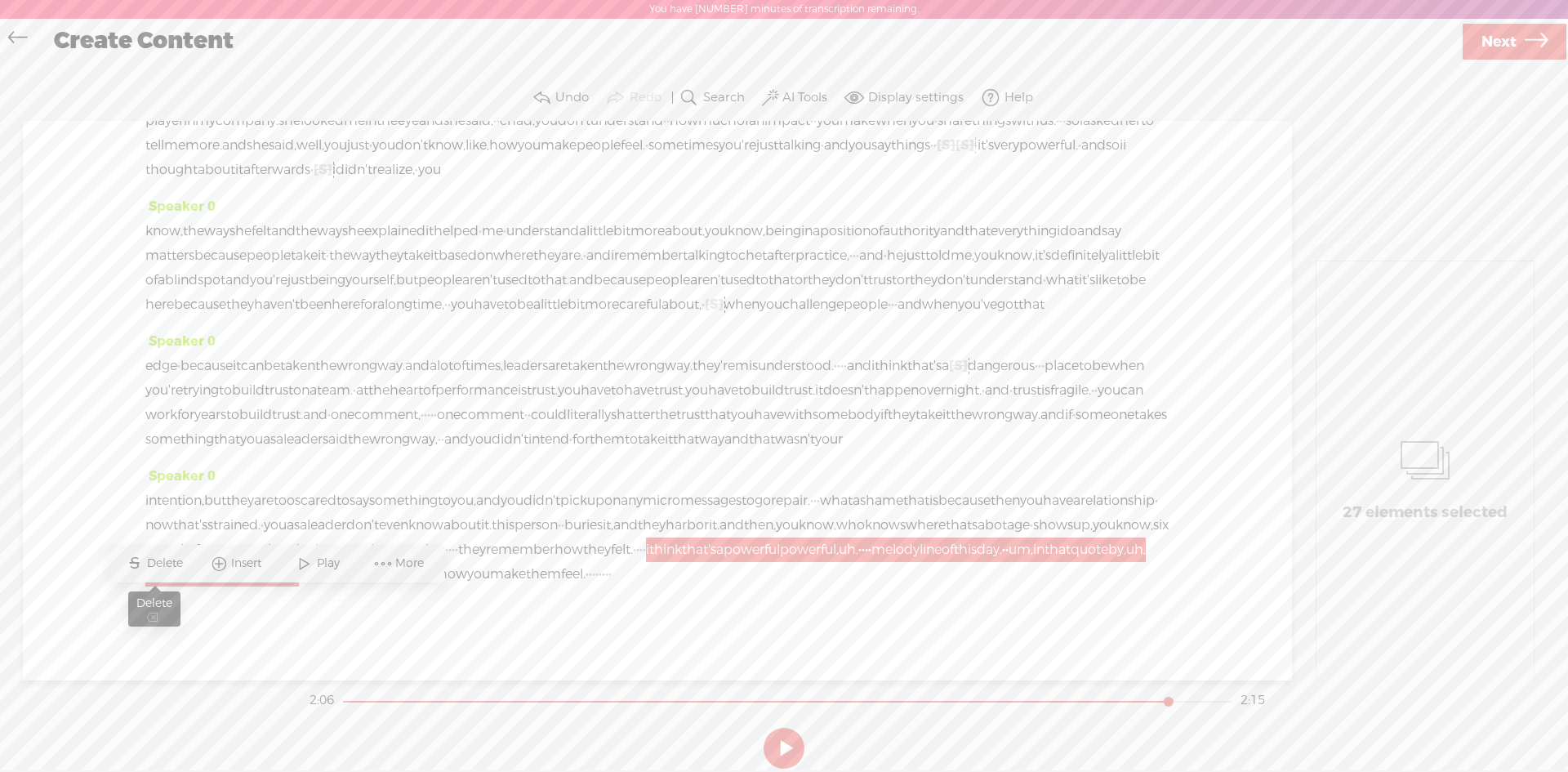 click on "Delete" at bounding box center (167, 564) 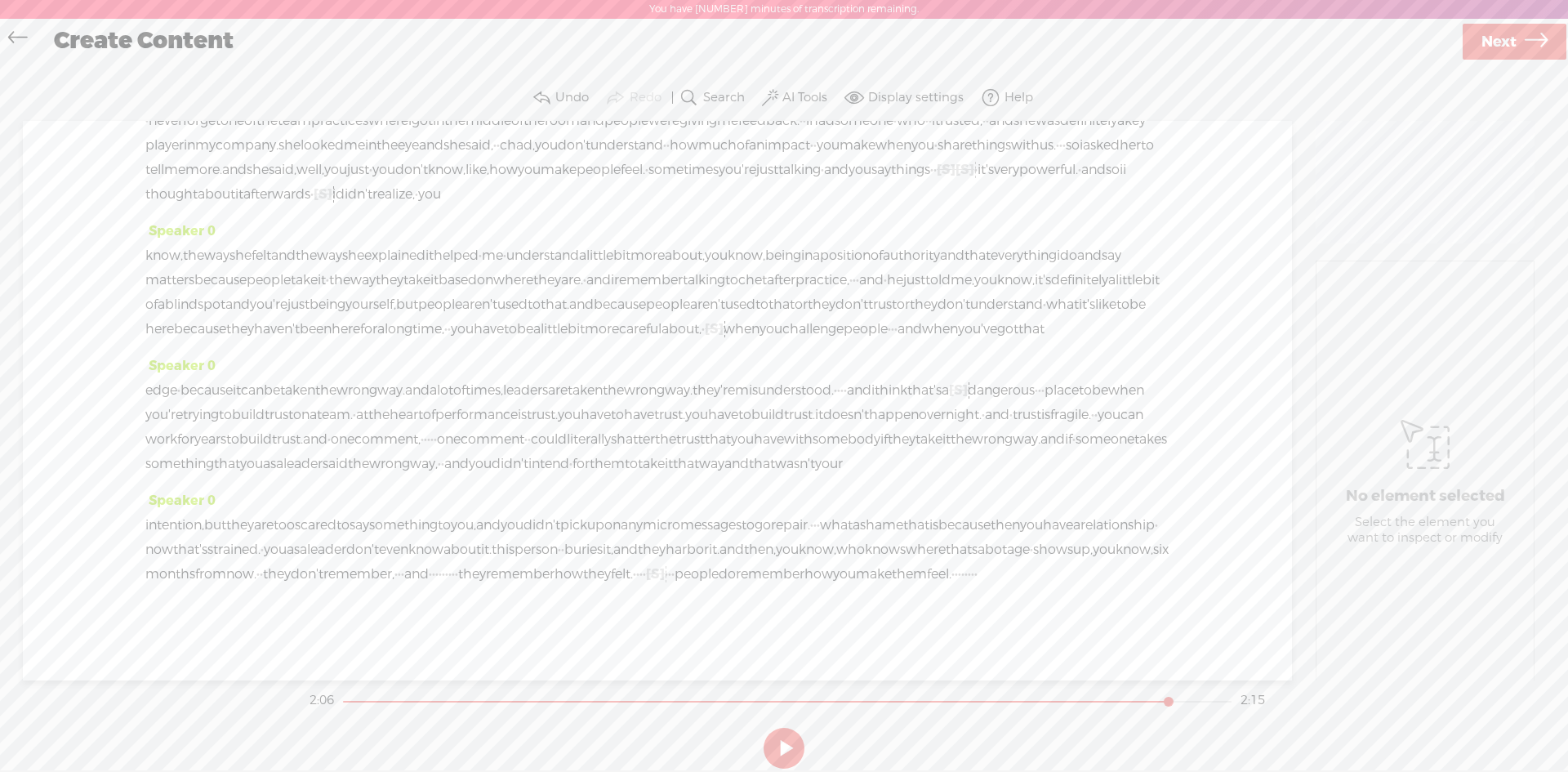 click on "and" at bounding box center [732, 550] 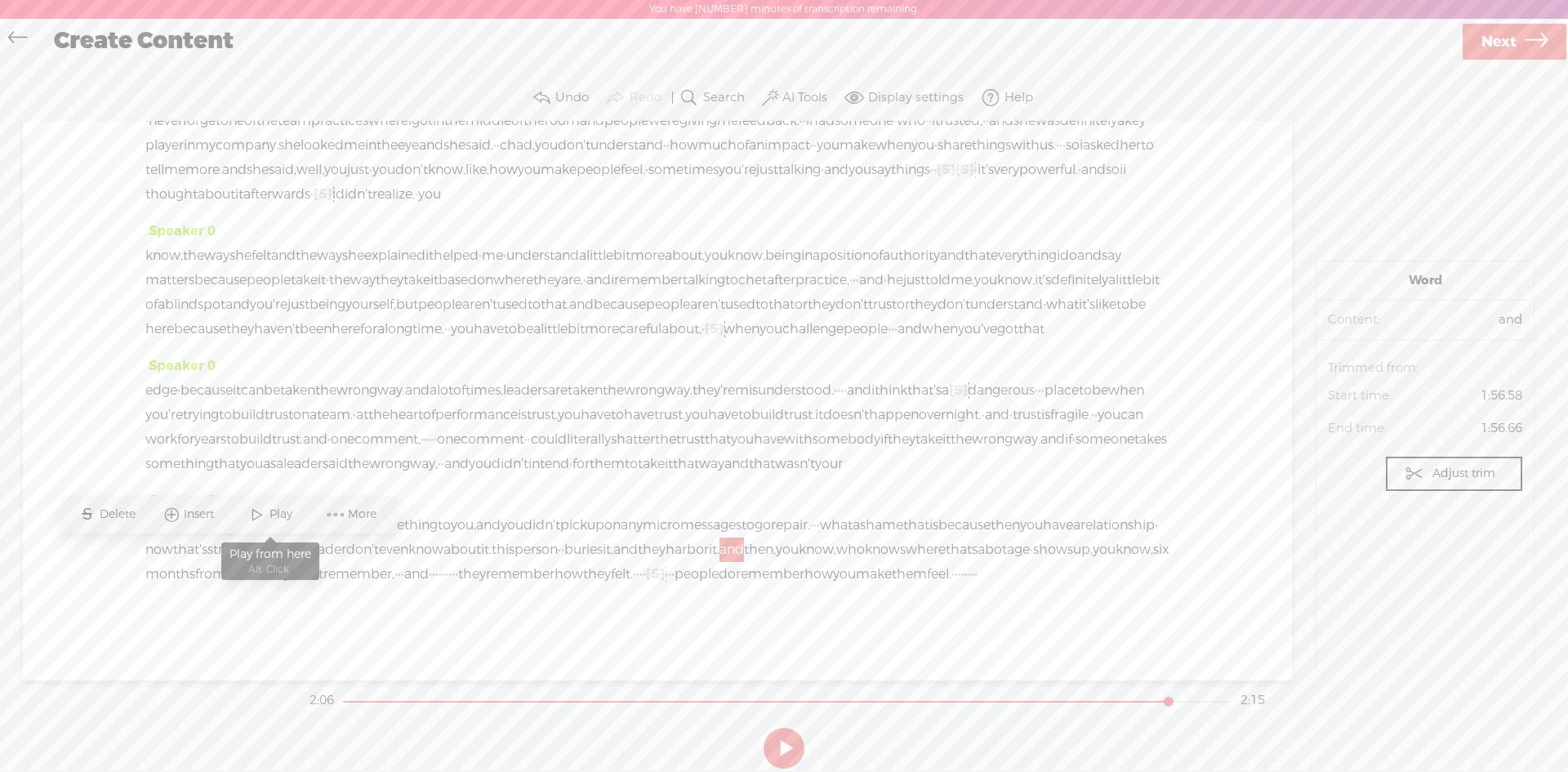 click on "Play" at bounding box center [283, 515] 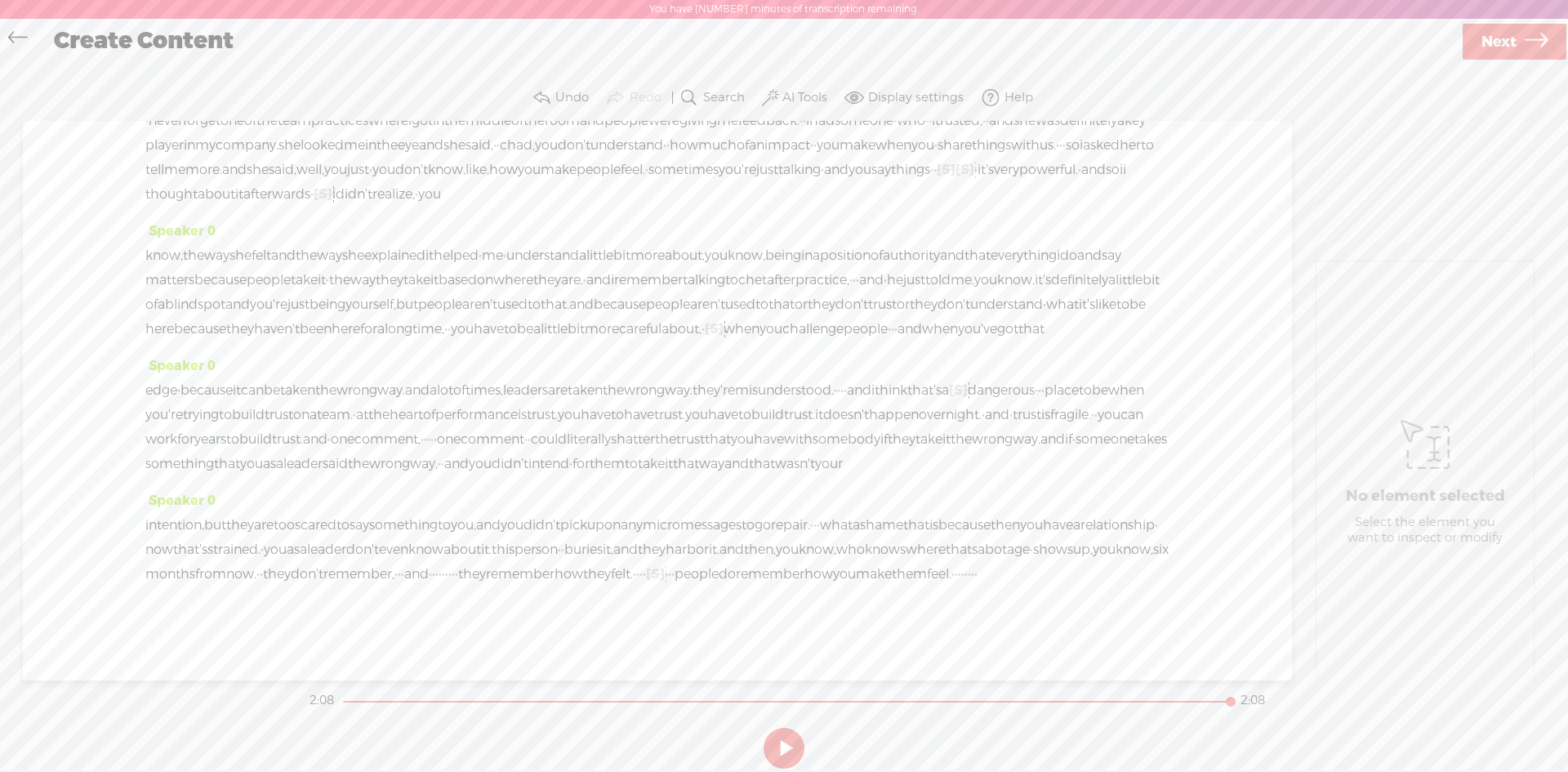 click on "Next" at bounding box center [1499, 42] 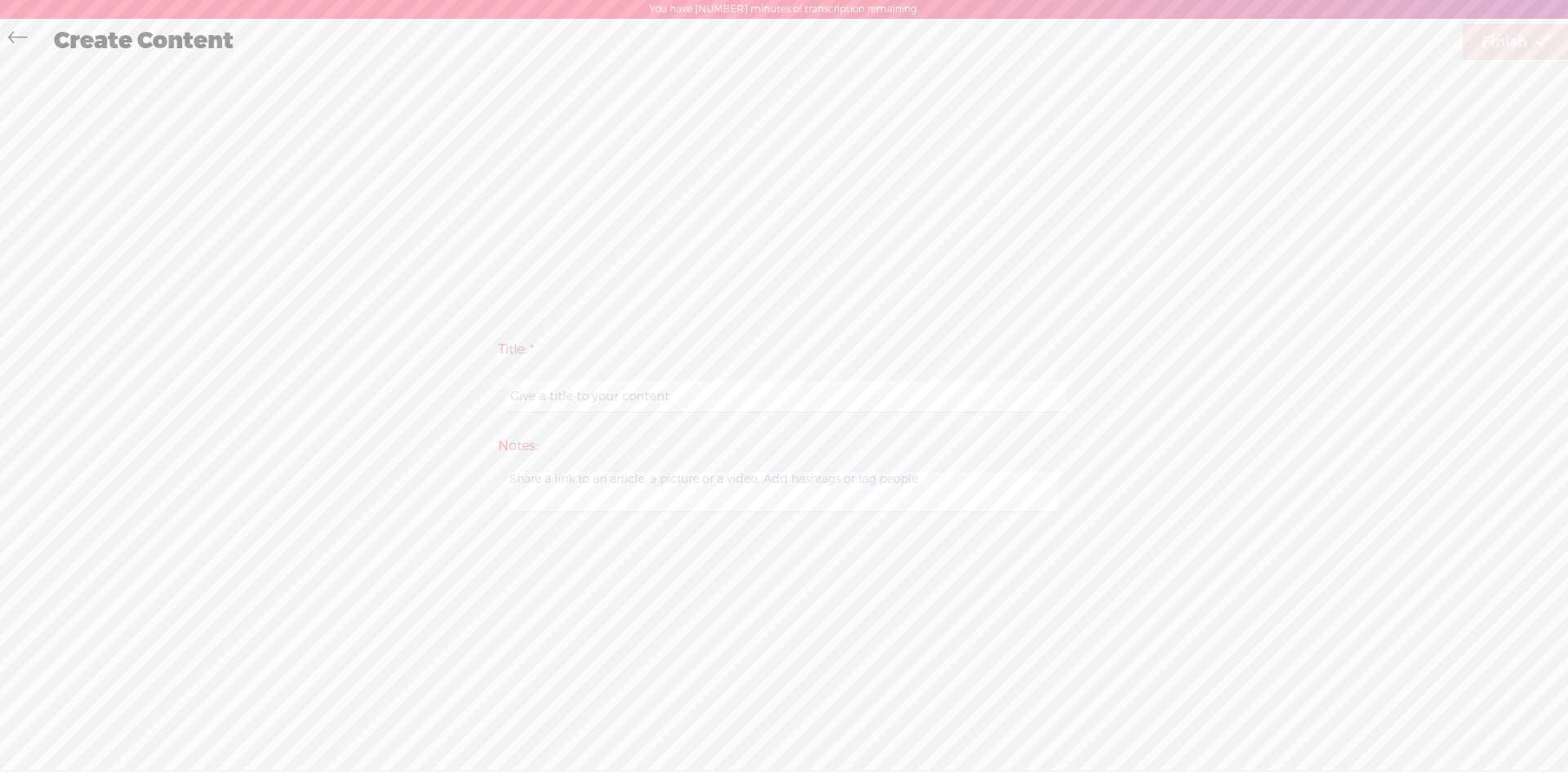 click at bounding box center (786, 396) 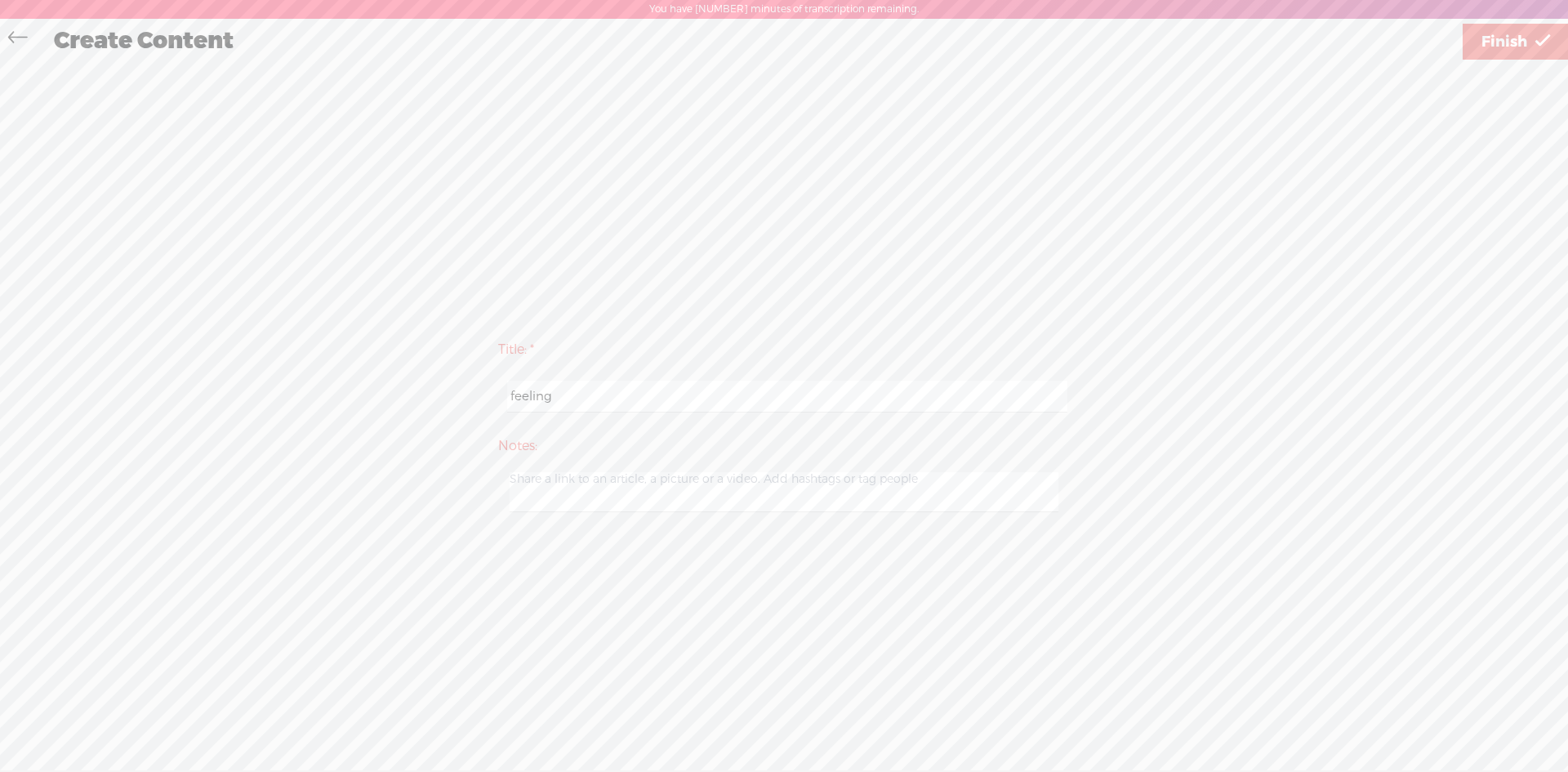 type on "feeling" 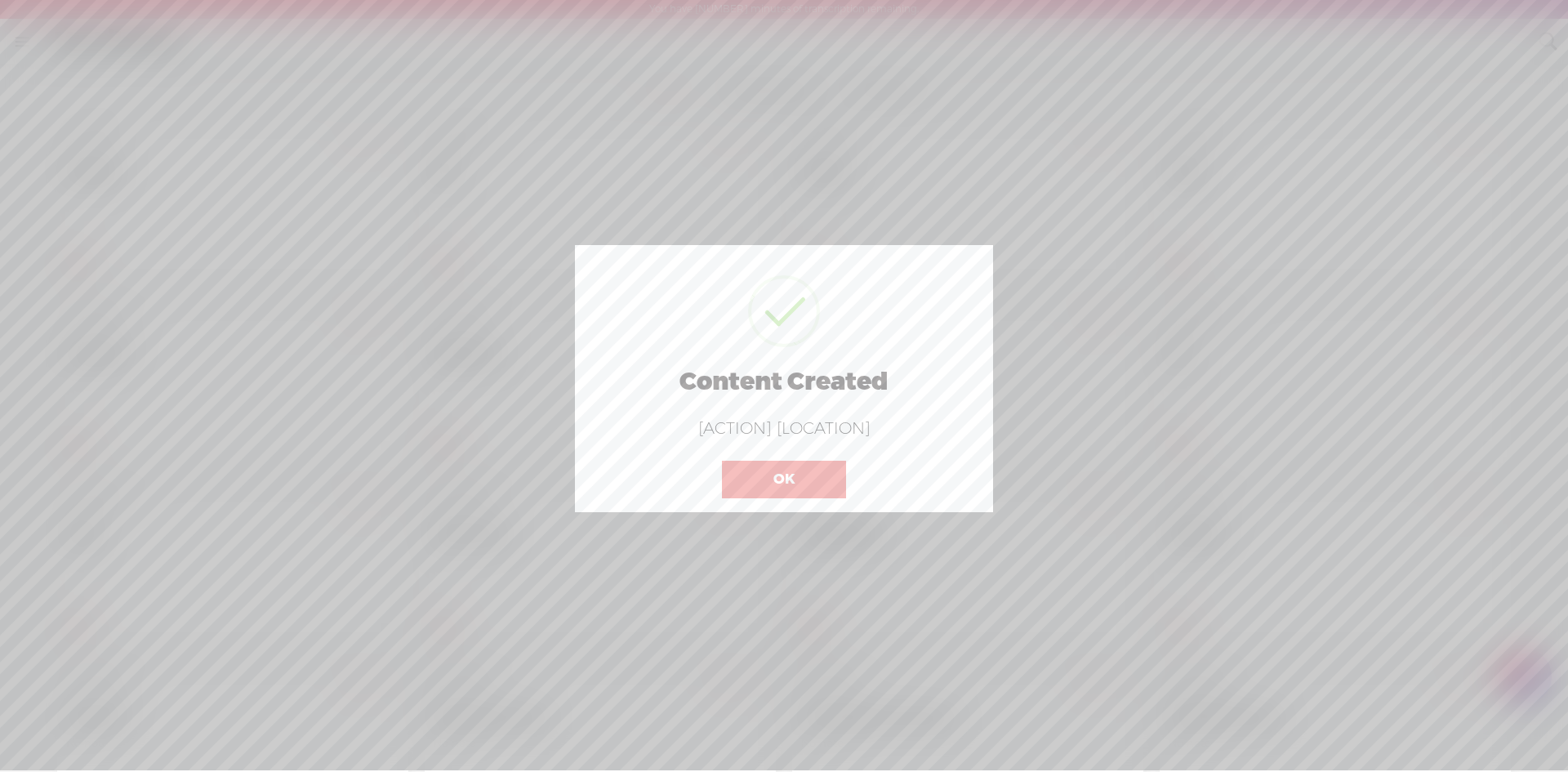 click on "OK" at bounding box center [784, 480] 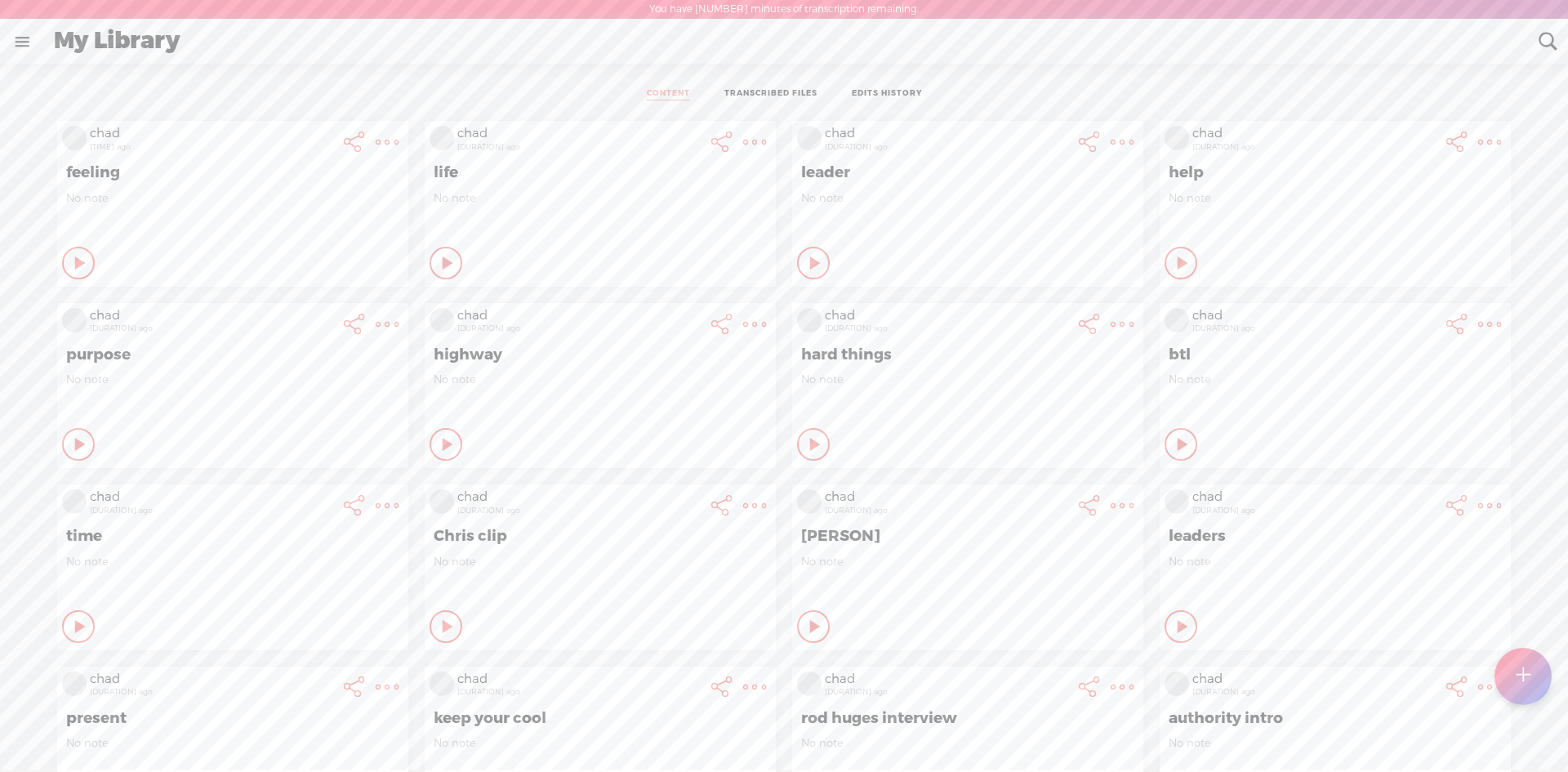 click at bounding box center (387, 142) 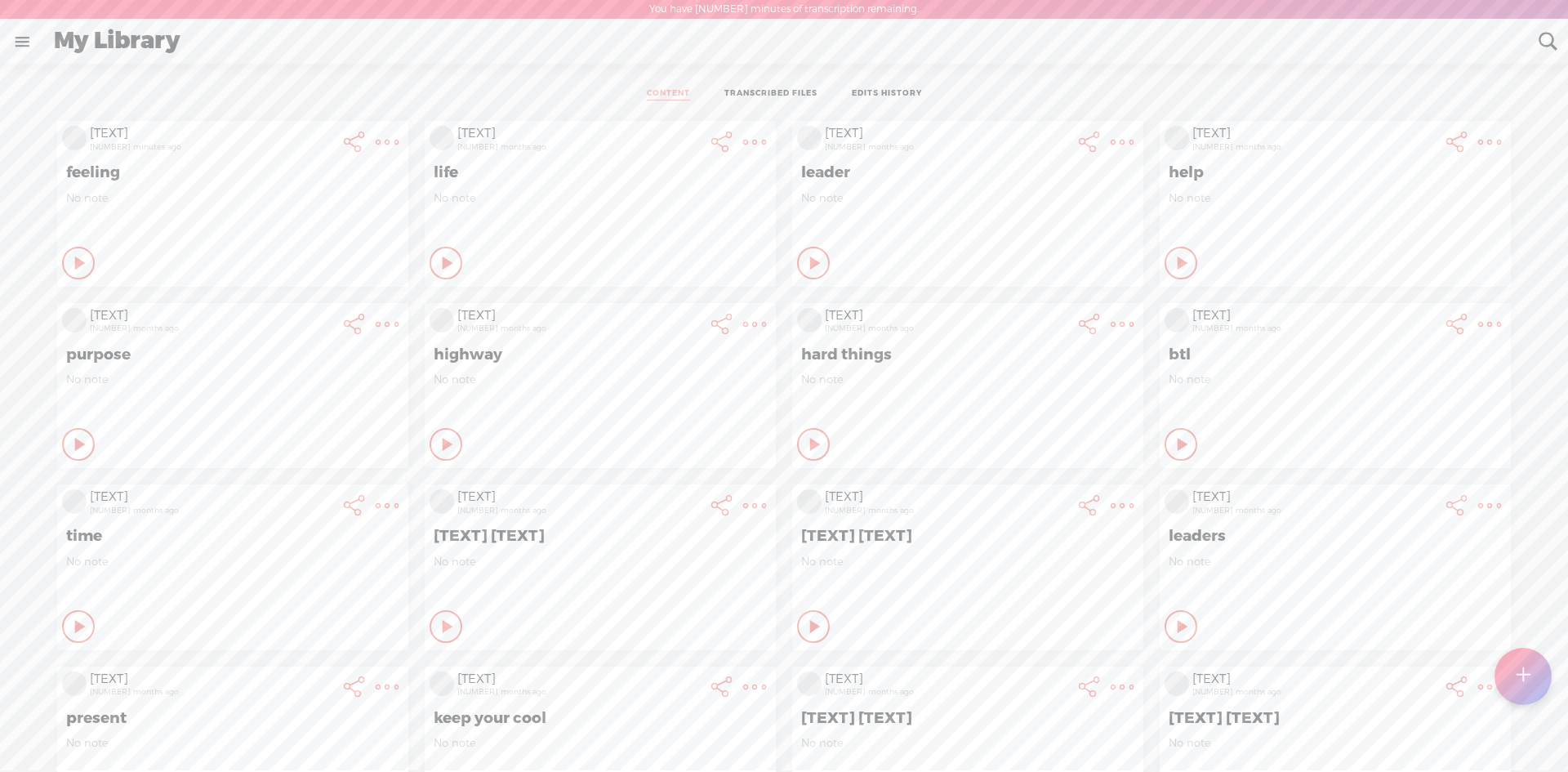 scroll, scrollTop: 1, scrollLeft: 0, axis: vertical 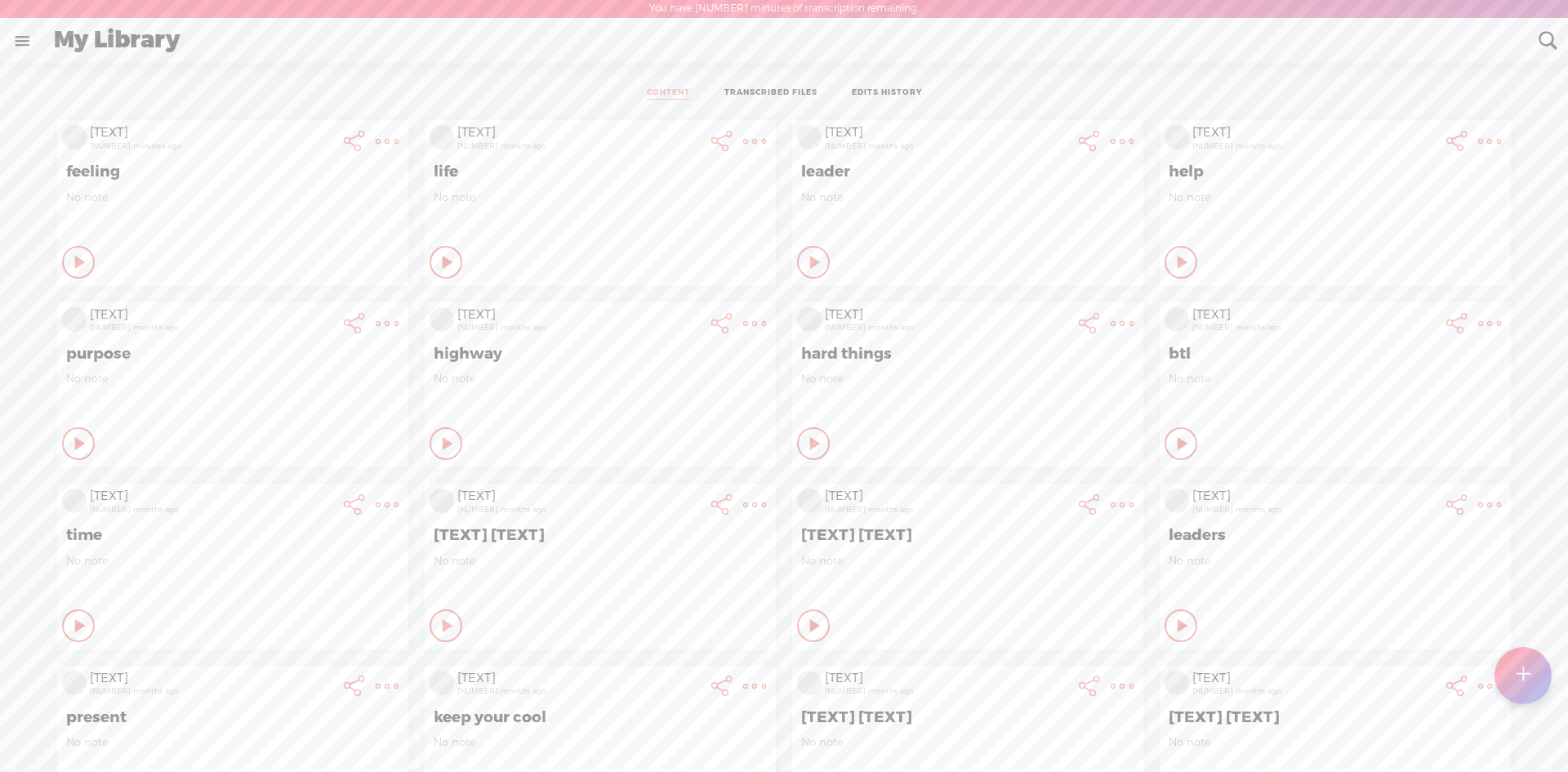 click at bounding box center [387, 141] 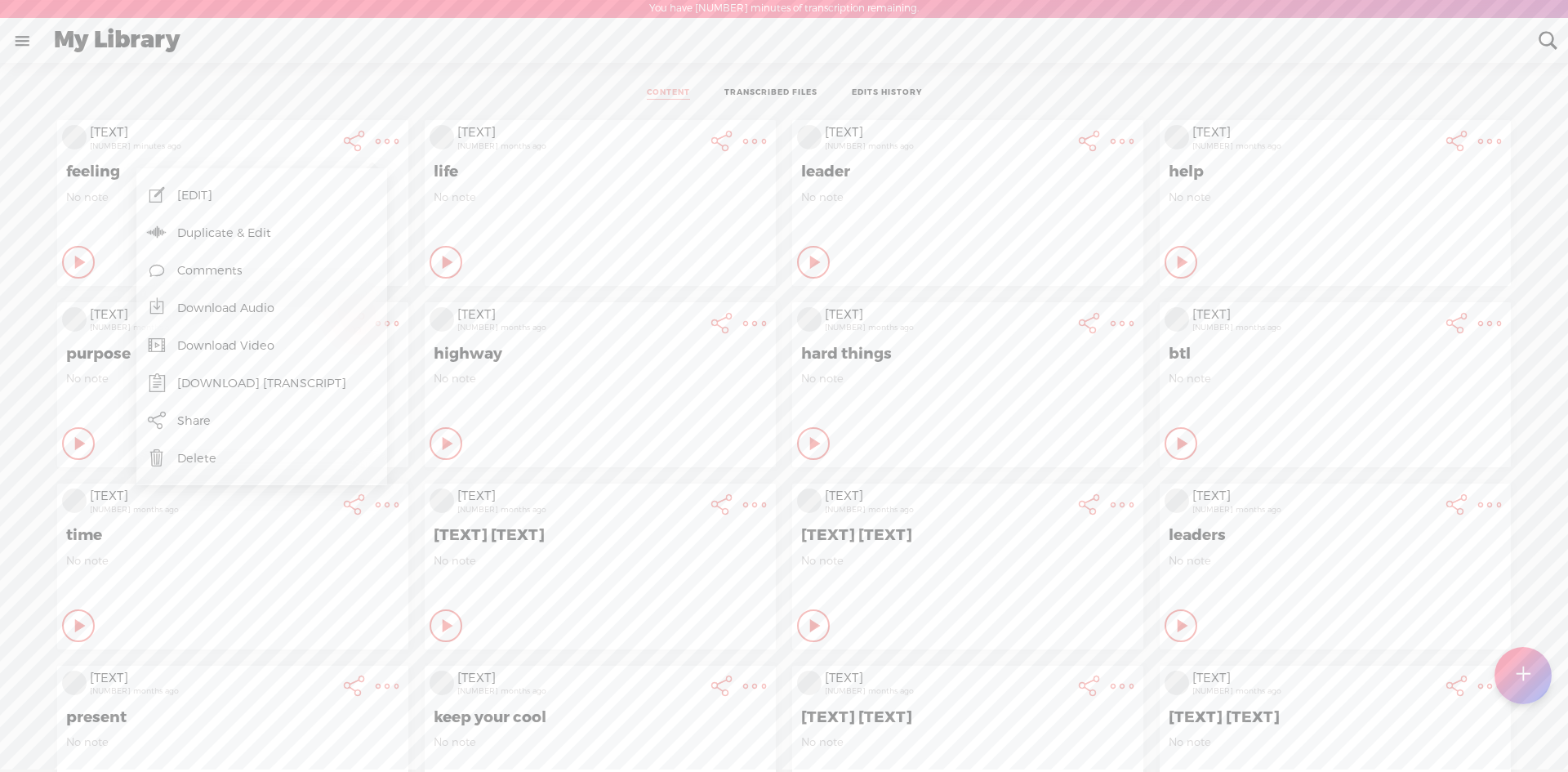 click on "Download Video" at bounding box center [261, 346] 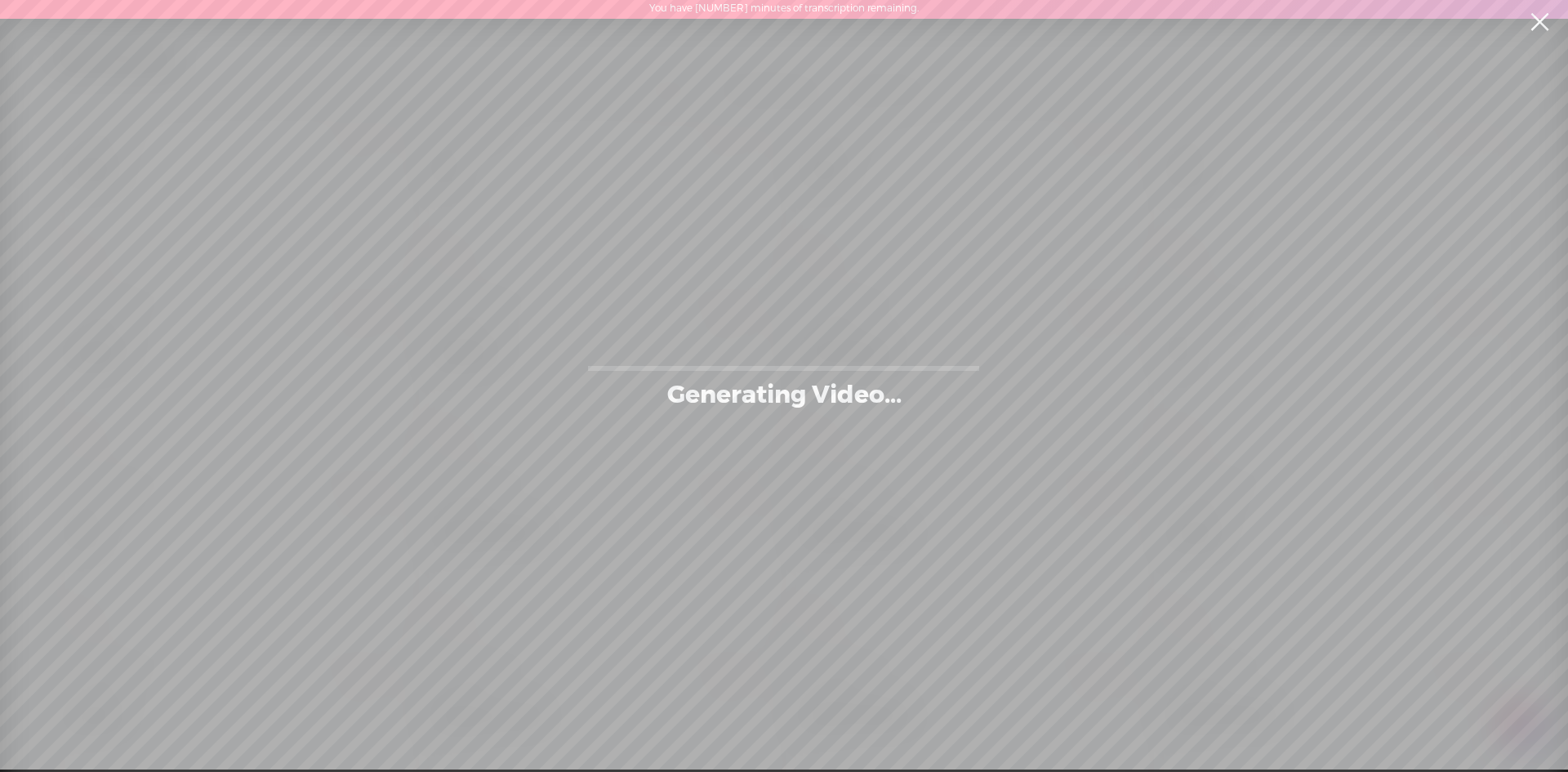scroll, scrollTop: 0, scrollLeft: 0, axis: both 